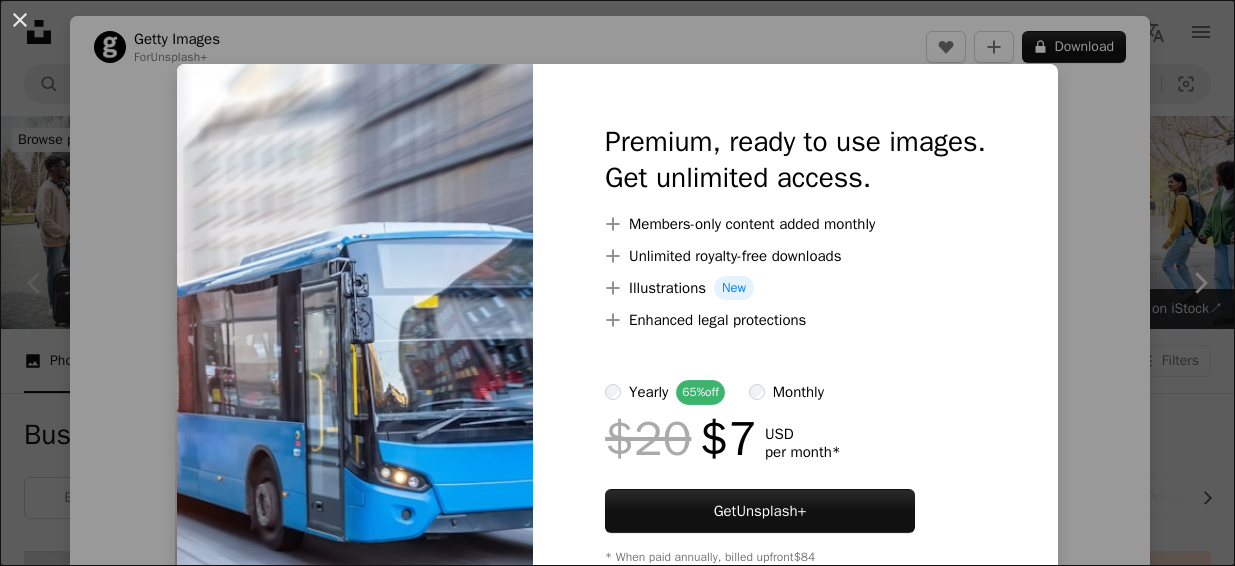 scroll, scrollTop: 426, scrollLeft: 0, axis: vertical 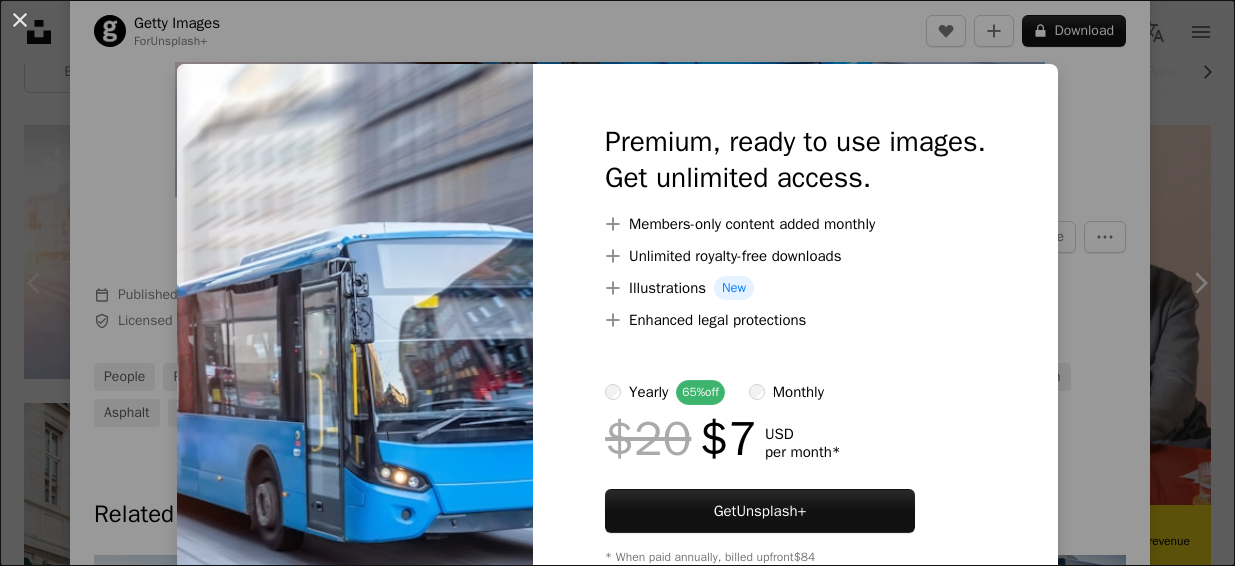 click on "An X shape Premium, ready to use images. Get unlimited access. A plus sign Members-only content added monthly A plus sign Unlimited royalty-free downloads A plus sign Illustrations  New A plus sign Enhanced legal protections yearly 65%  off monthly $20   $7 USD per month * Get  Unsplash+ * When paid annually, billed upfront  $84 Taxes where applicable. Renews automatically. Cancel anytime." at bounding box center (617, 283) 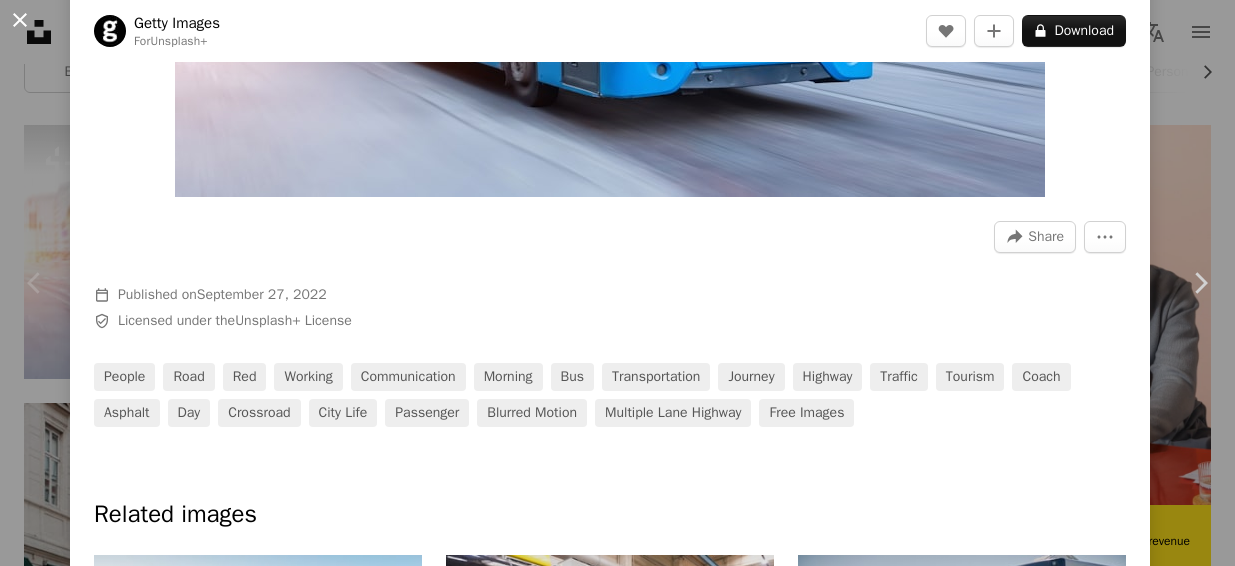 click on "An X shape" at bounding box center (20, 20) 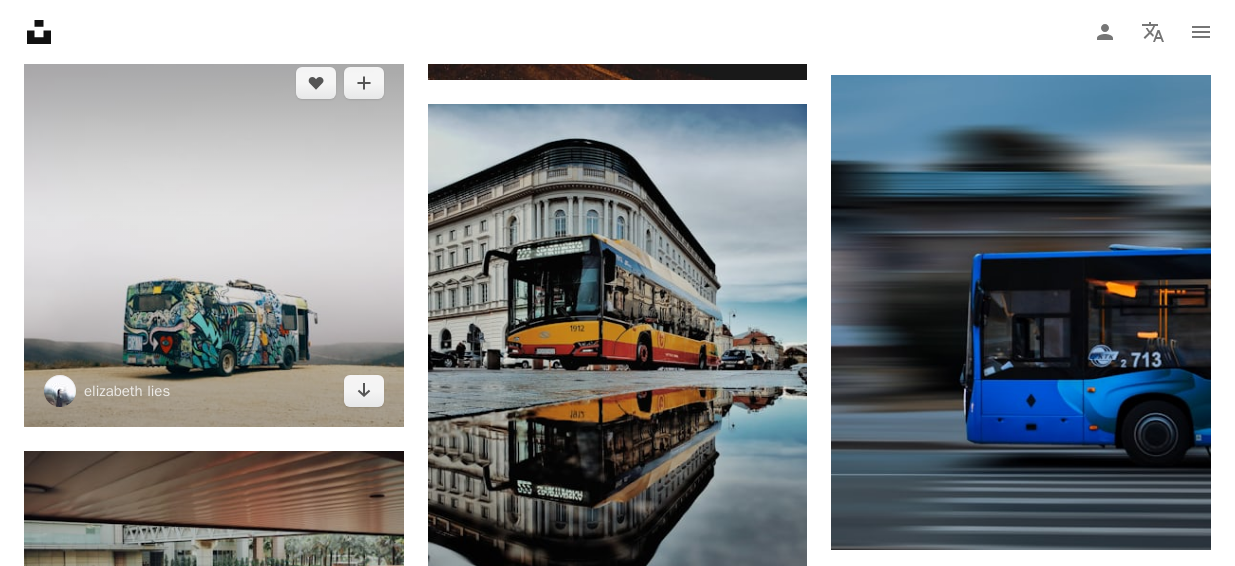 scroll, scrollTop: 0, scrollLeft: 0, axis: both 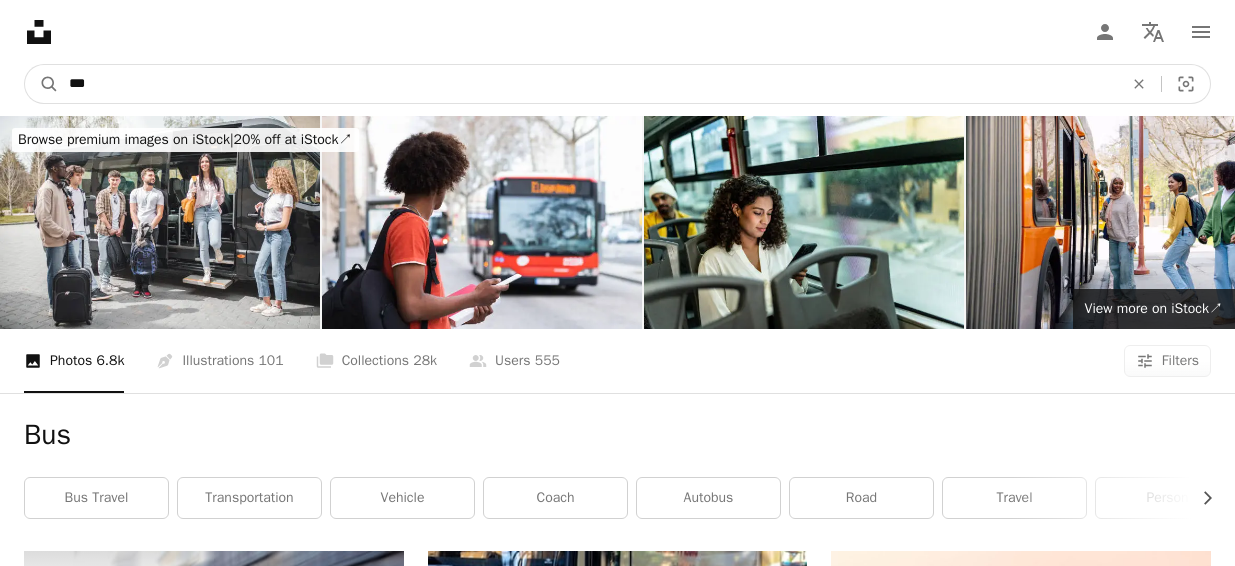 click on "***" at bounding box center (588, 84) 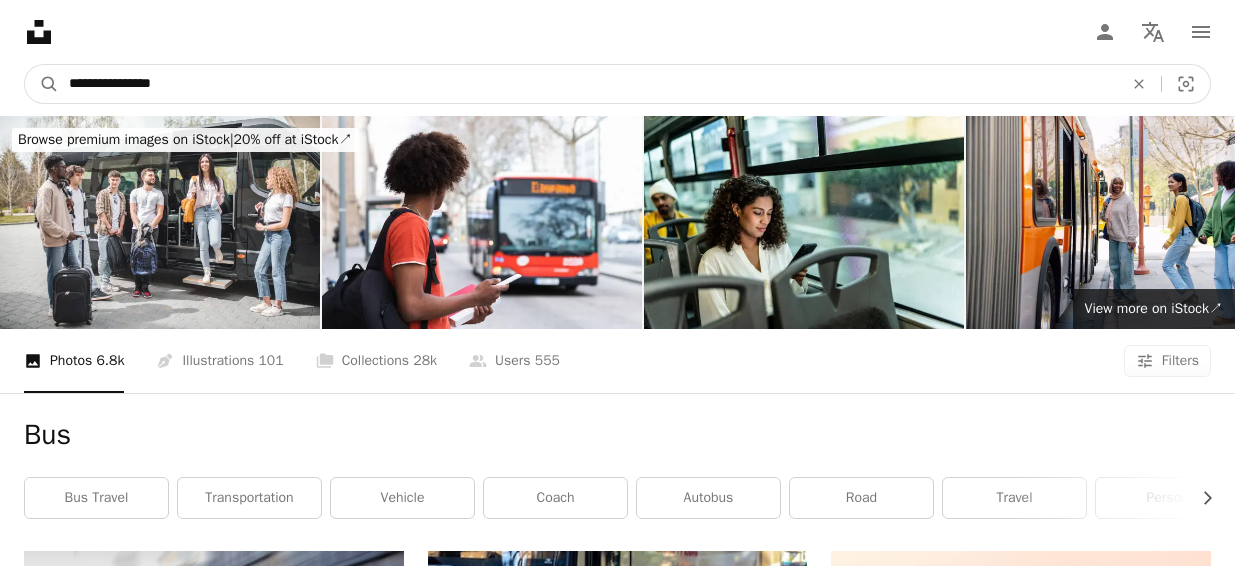 type on "**********" 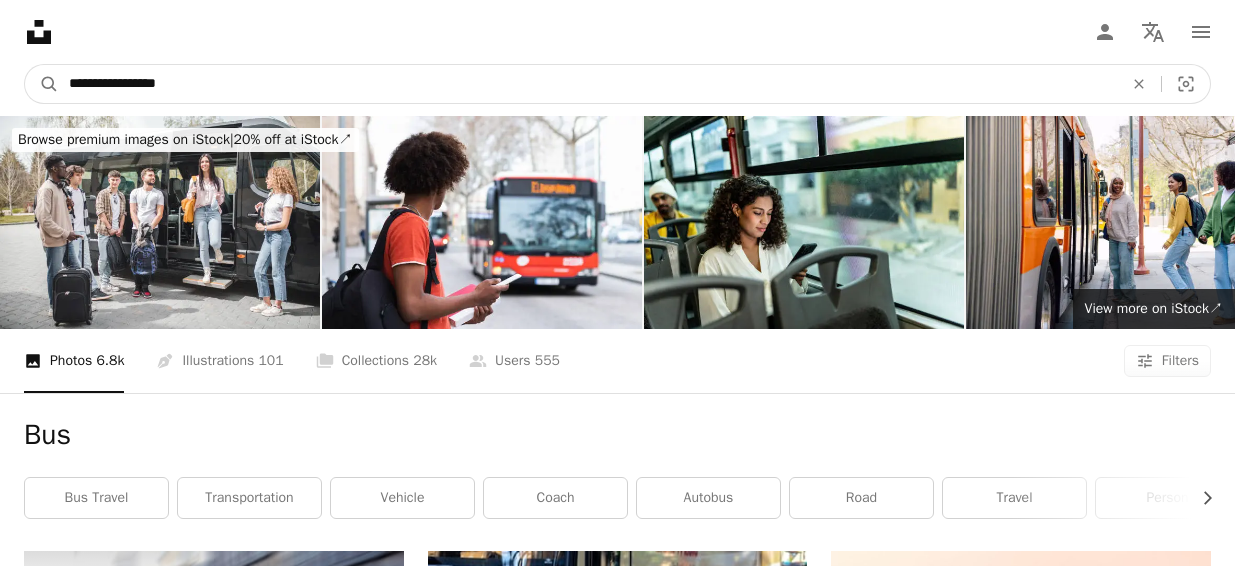 click on "A magnifying glass" at bounding box center [42, 84] 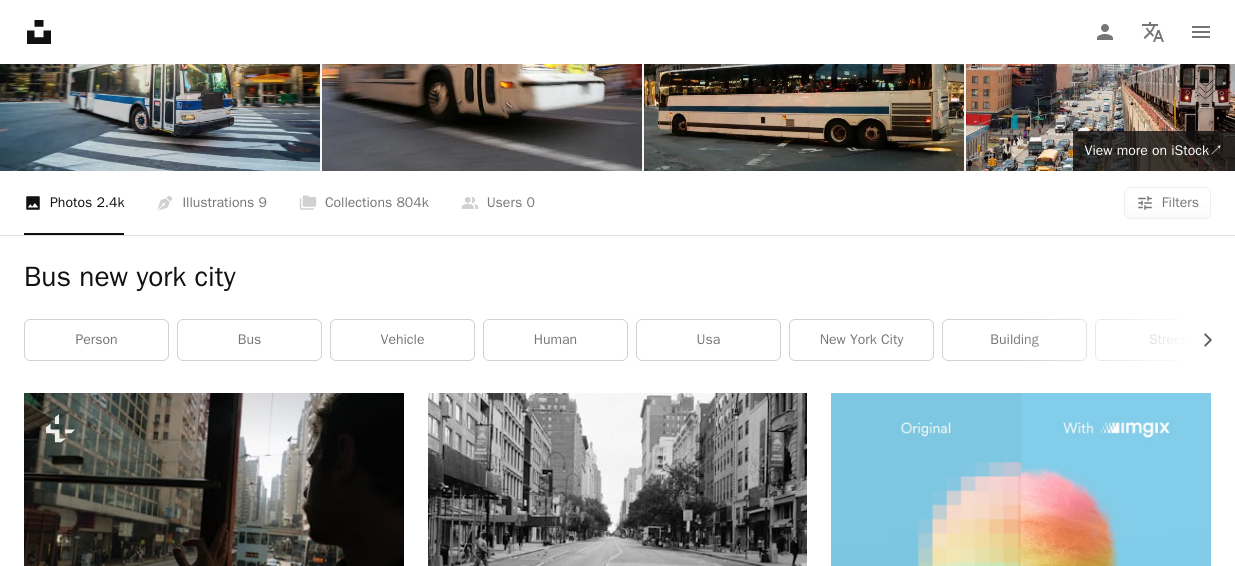 scroll, scrollTop: 0, scrollLeft: 0, axis: both 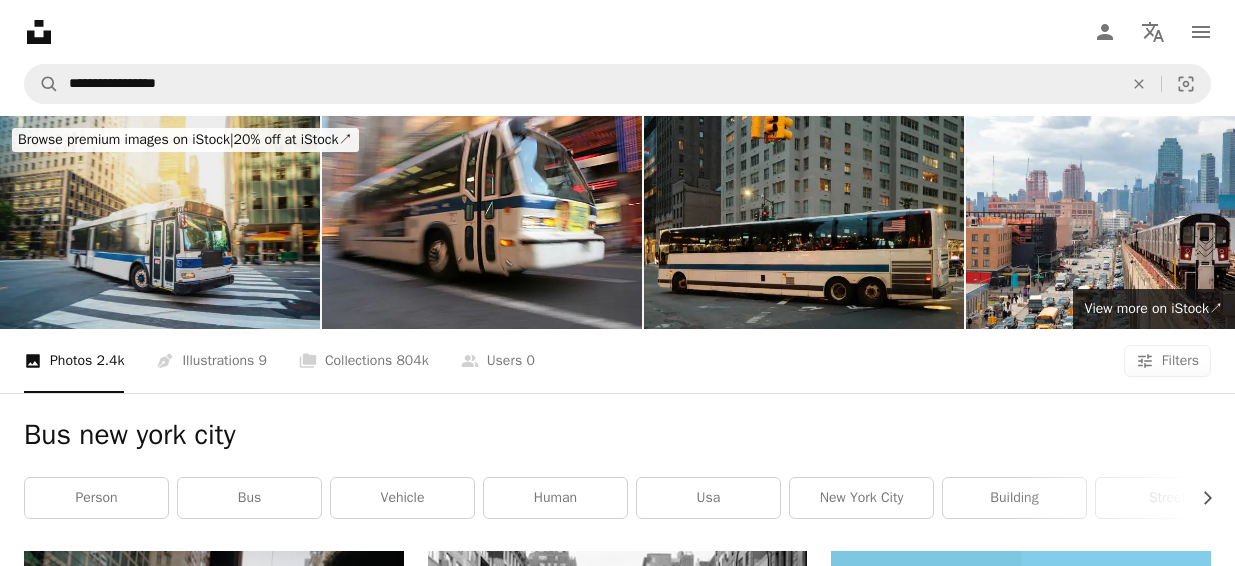 click at bounding box center [160, 222] 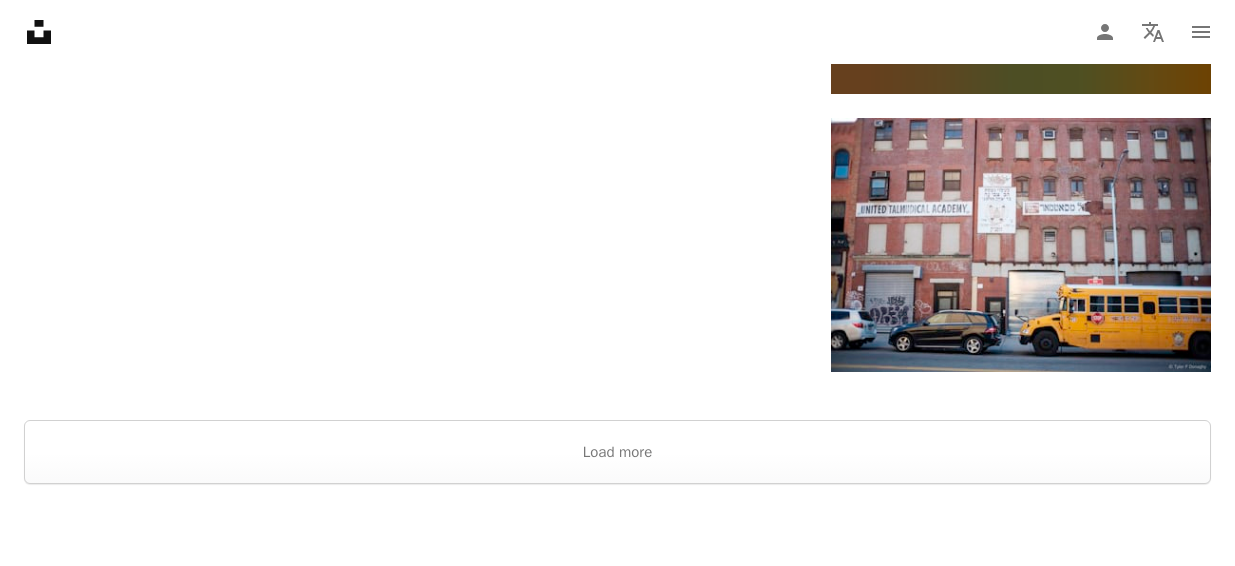 scroll, scrollTop: 3750, scrollLeft: 0, axis: vertical 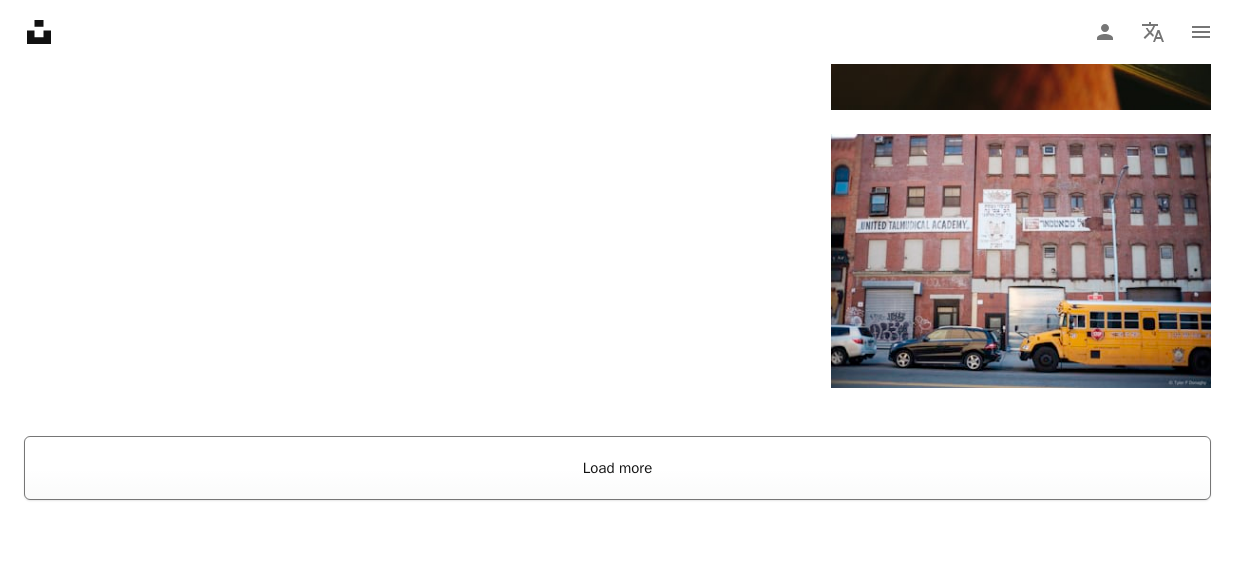 click on "Load more" at bounding box center (617, 468) 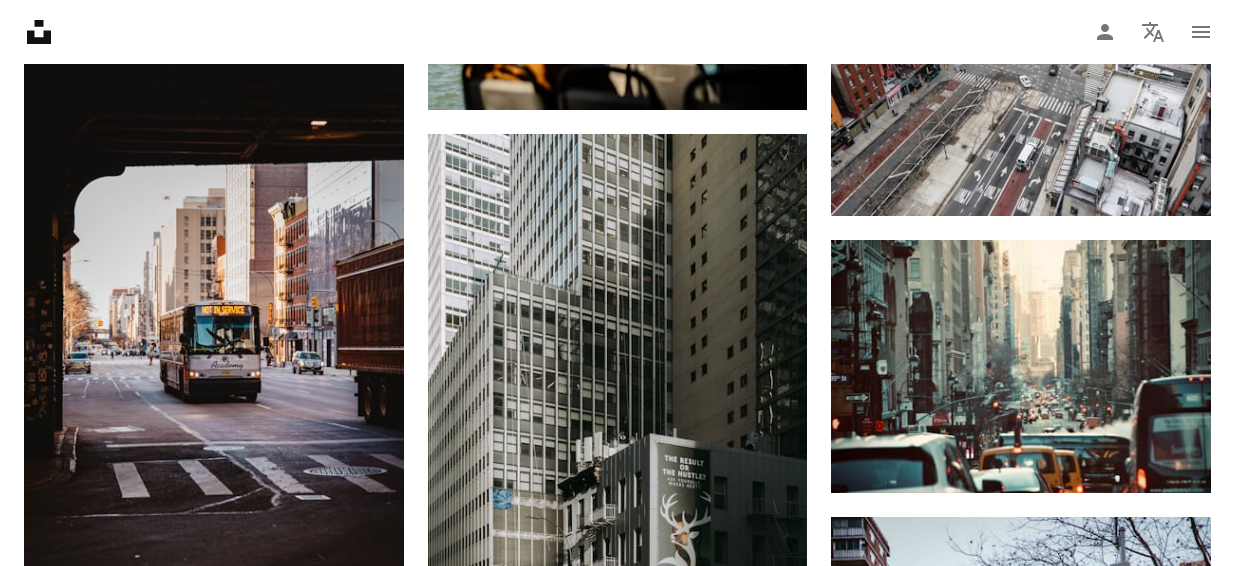 scroll, scrollTop: 6682, scrollLeft: 0, axis: vertical 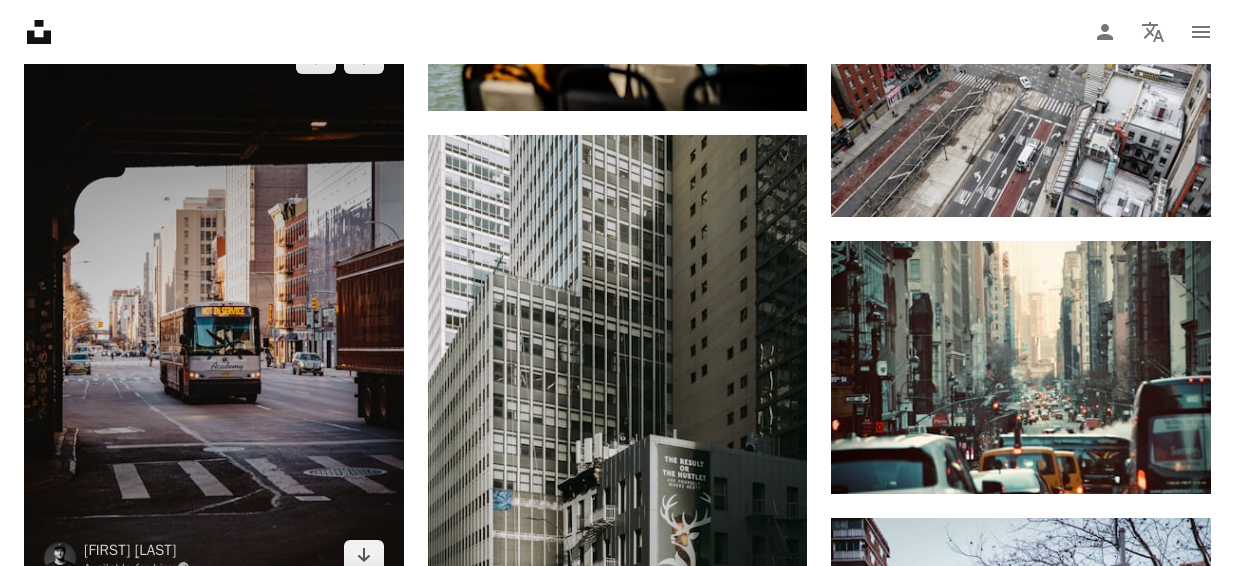 click at bounding box center (214, 306) 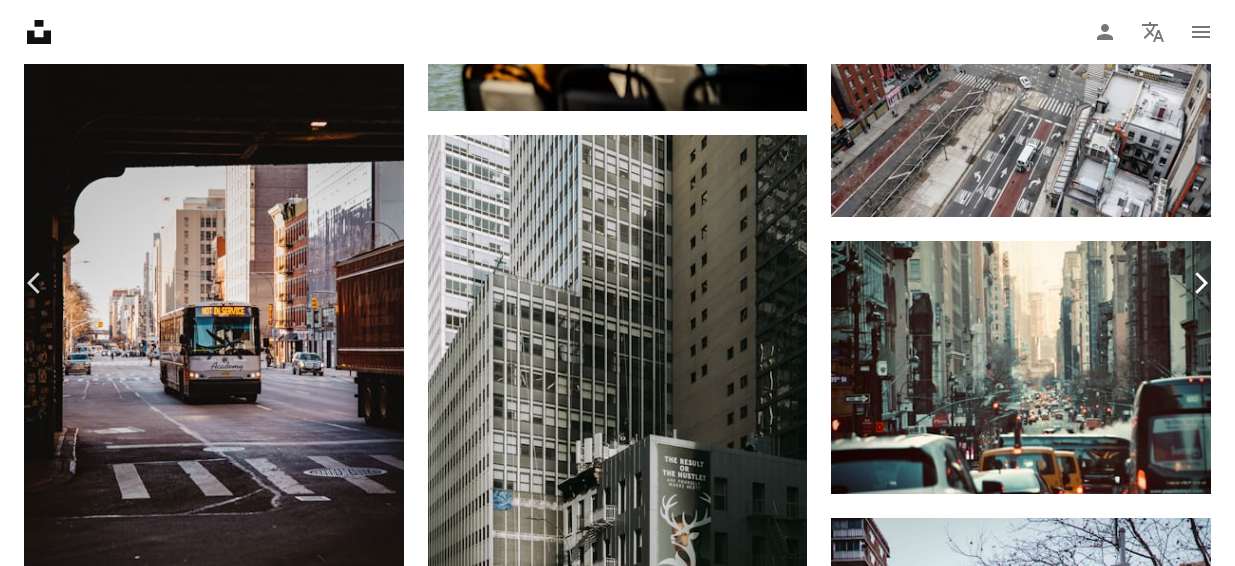 click on "Chevron right" at bounding box center (1200, 283) 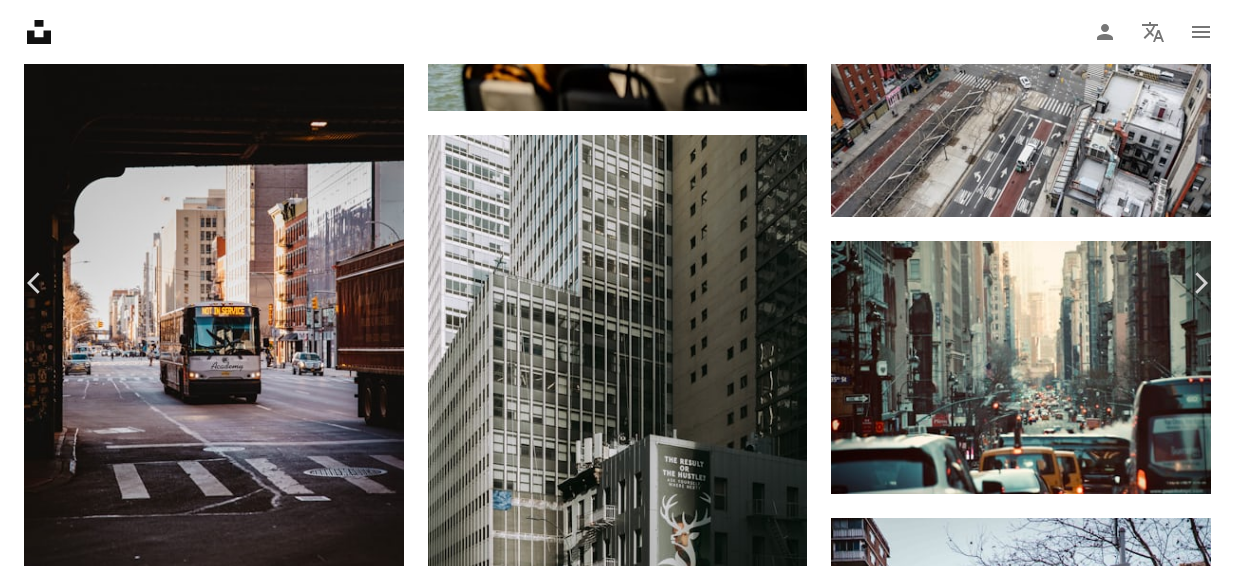 click on "Zoom in" at bounding box center [610, 3614] 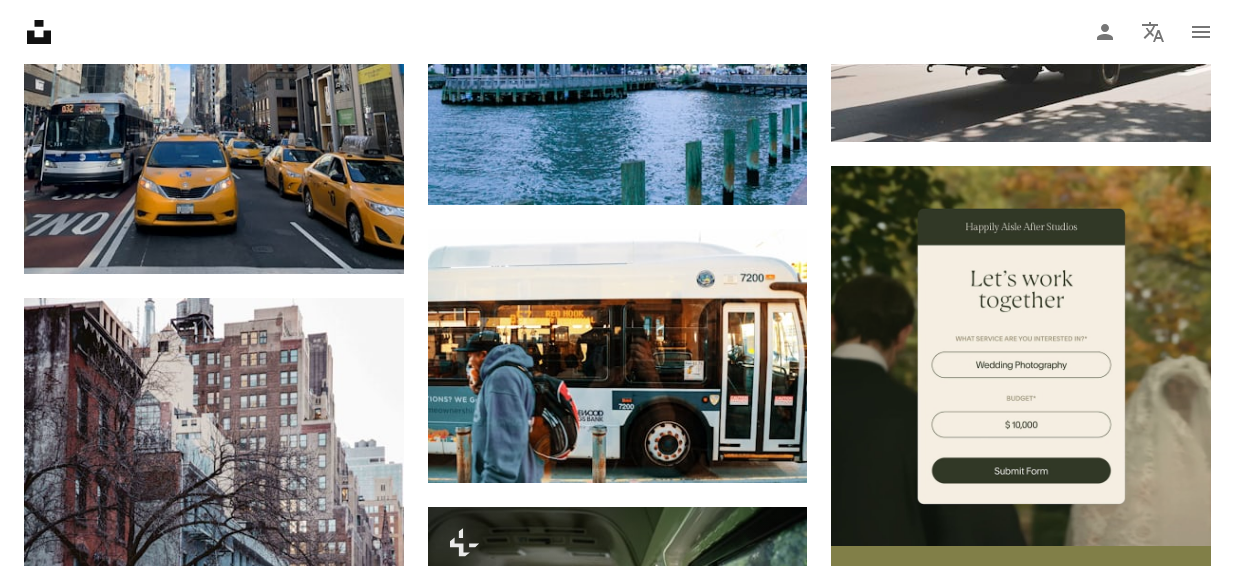 scroll, scrollTop: 8138, scrollLeft: 0, axis: vertical 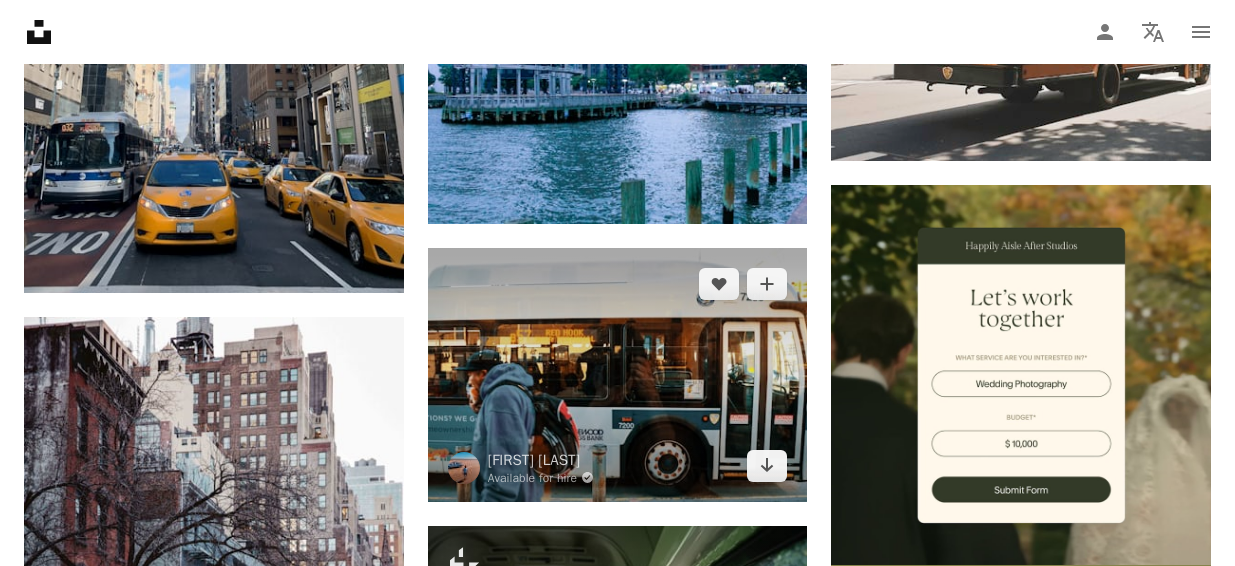 click at bounding box center [618, 374] 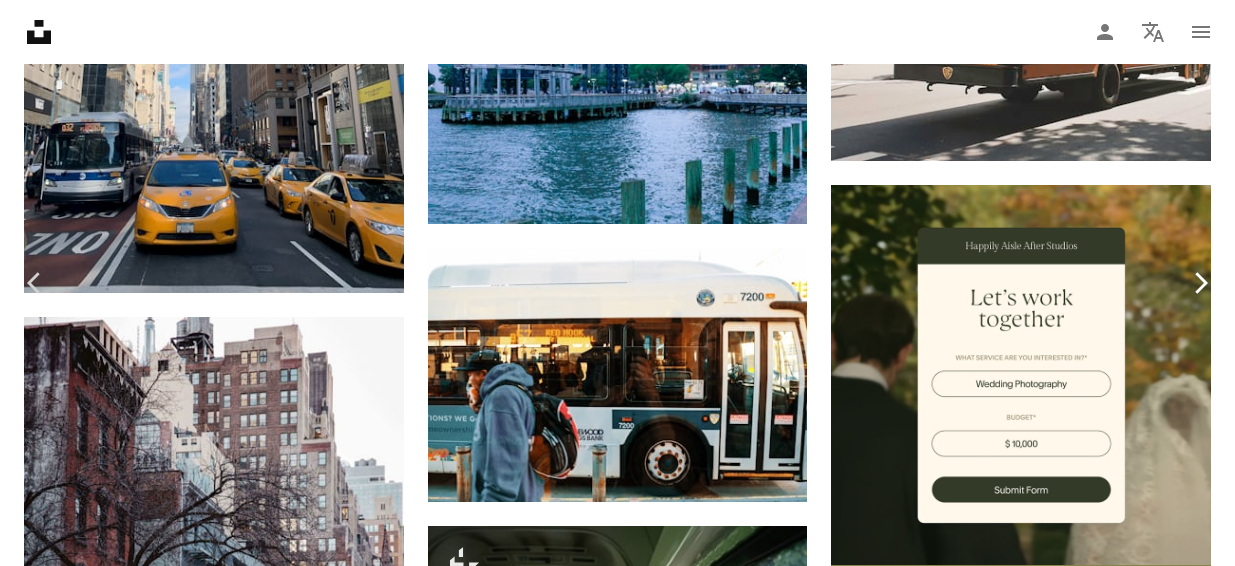 click on "Chevron right" at bounding box center (1200, 283) 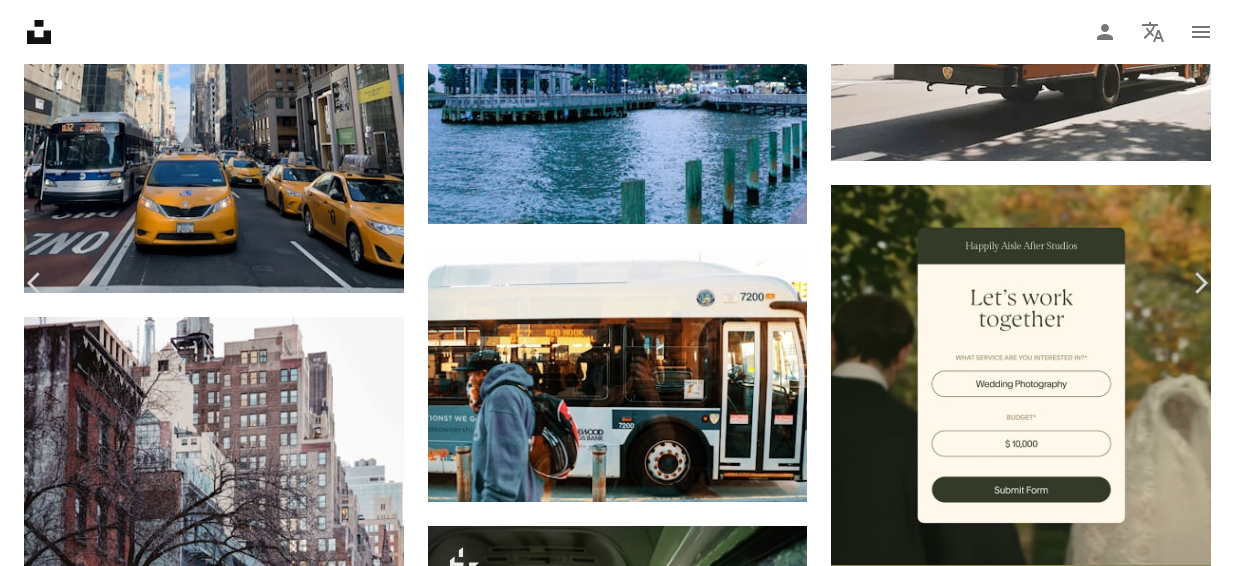 scroll, scrollTop: 285, scrollLeft: 0, axis: vertical 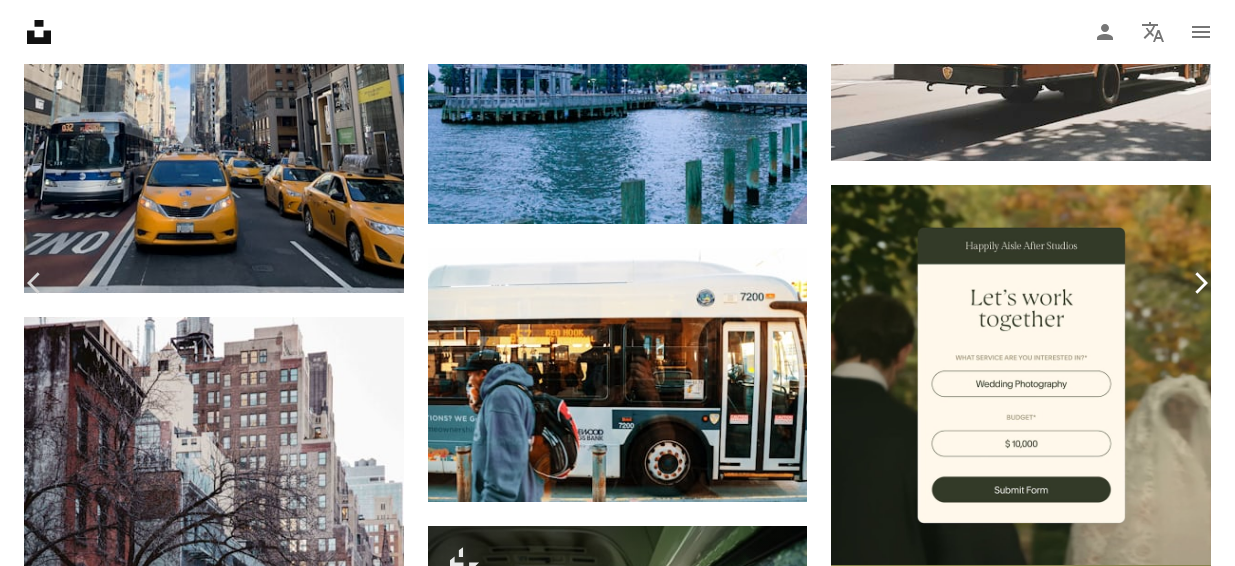 click on "Chevron right" at bounding box center (1200, 283) 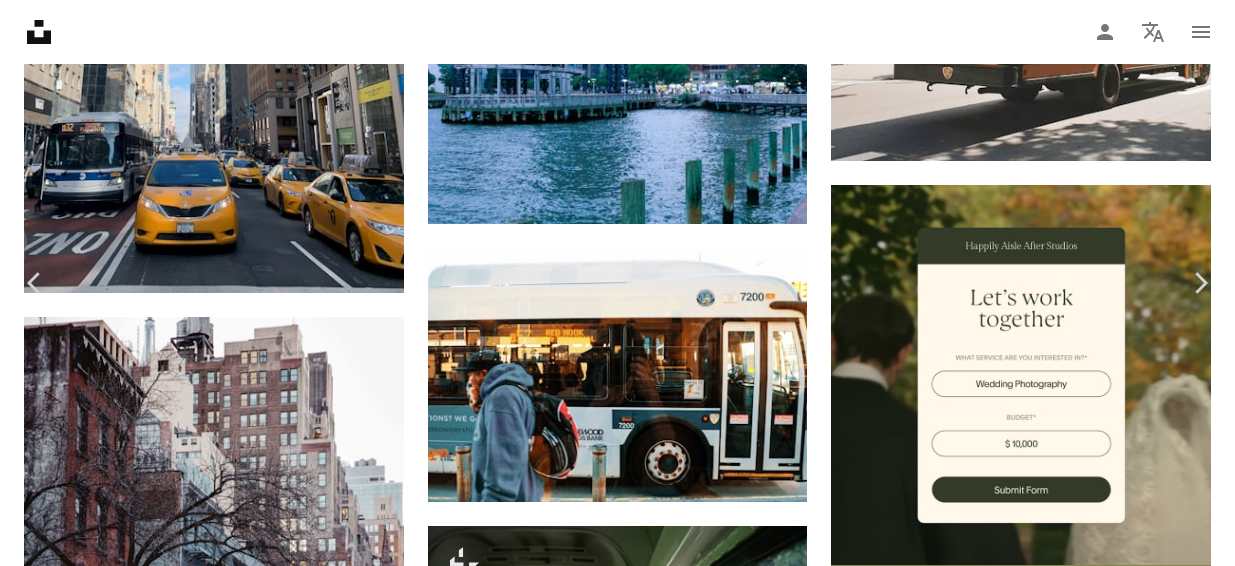 scroll, scrollTop: 0, scrollLeft: 0, axis: both 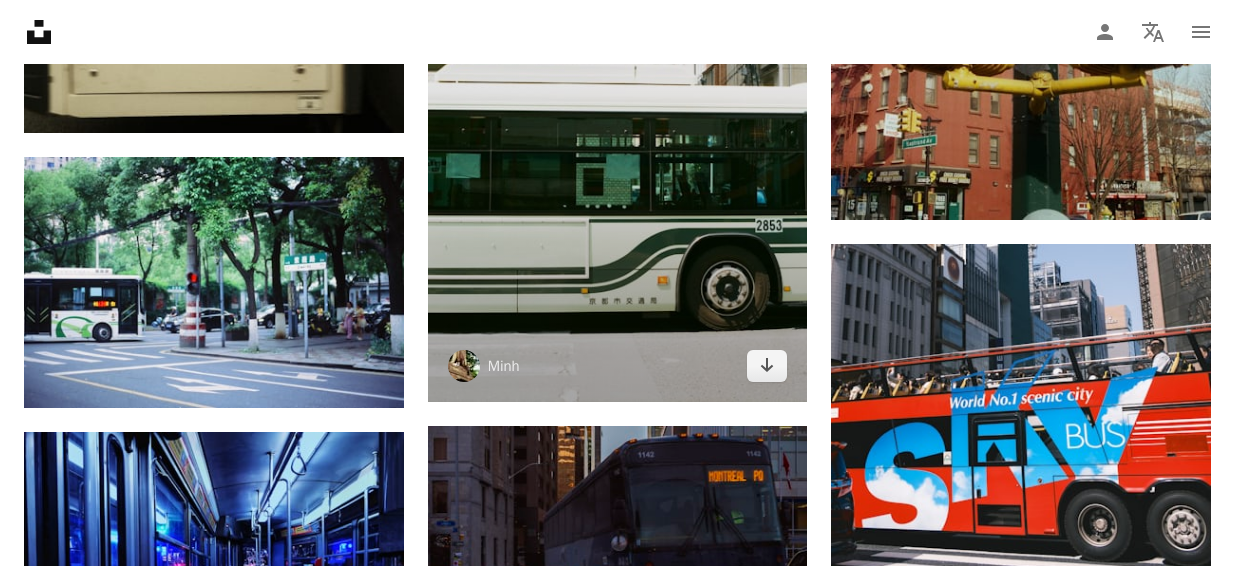 click at bounding box center [618, 116] 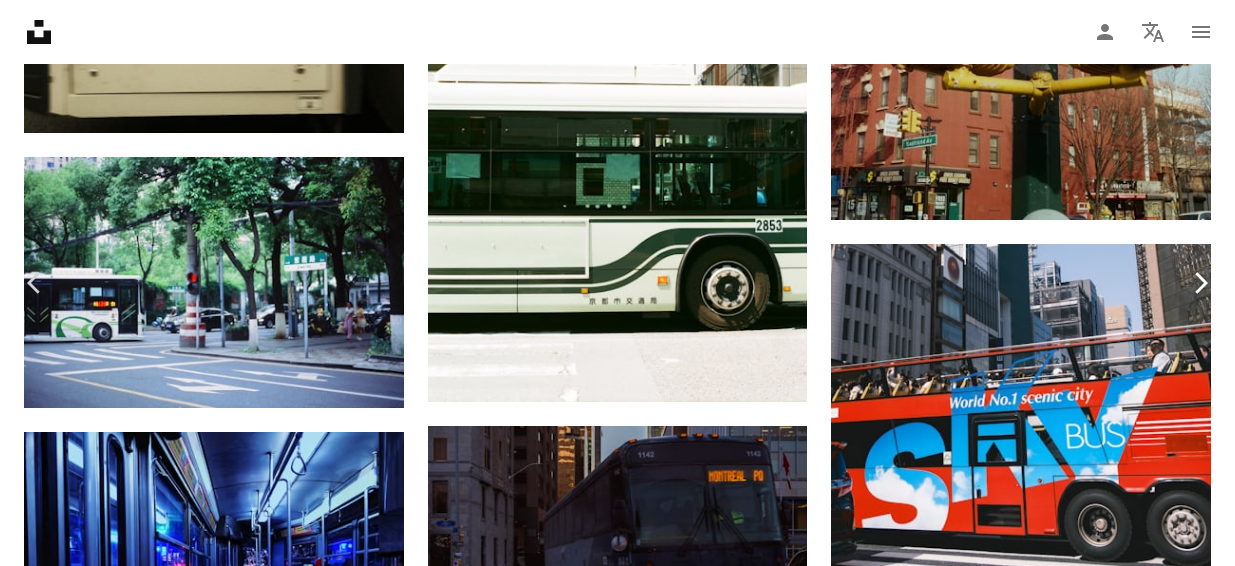 click on "Chevron right" at bounding box center [1200, 283] 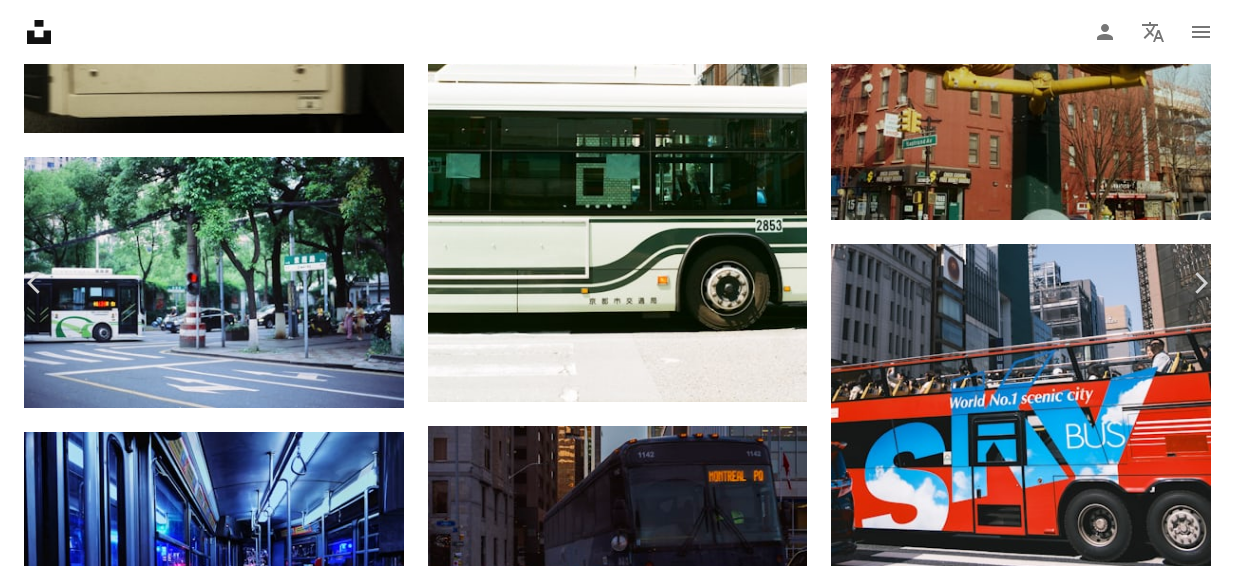 click on "An X shape" at bounding box center [20, 20] 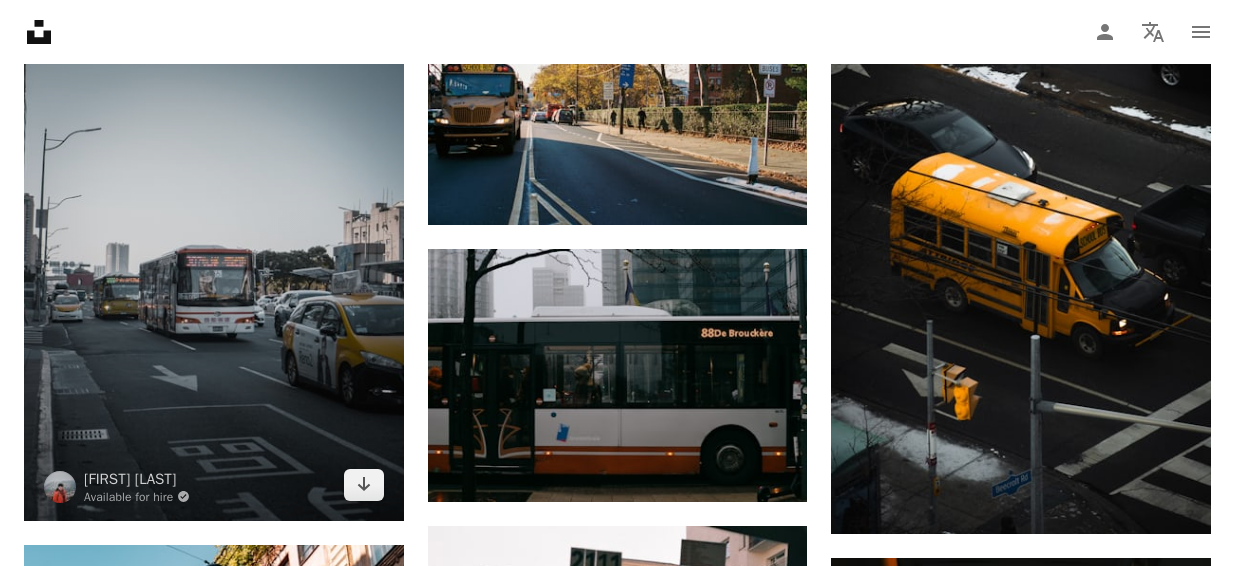 scroll, scrollTop: 18931, scrollLeft: 0, axis: vertical 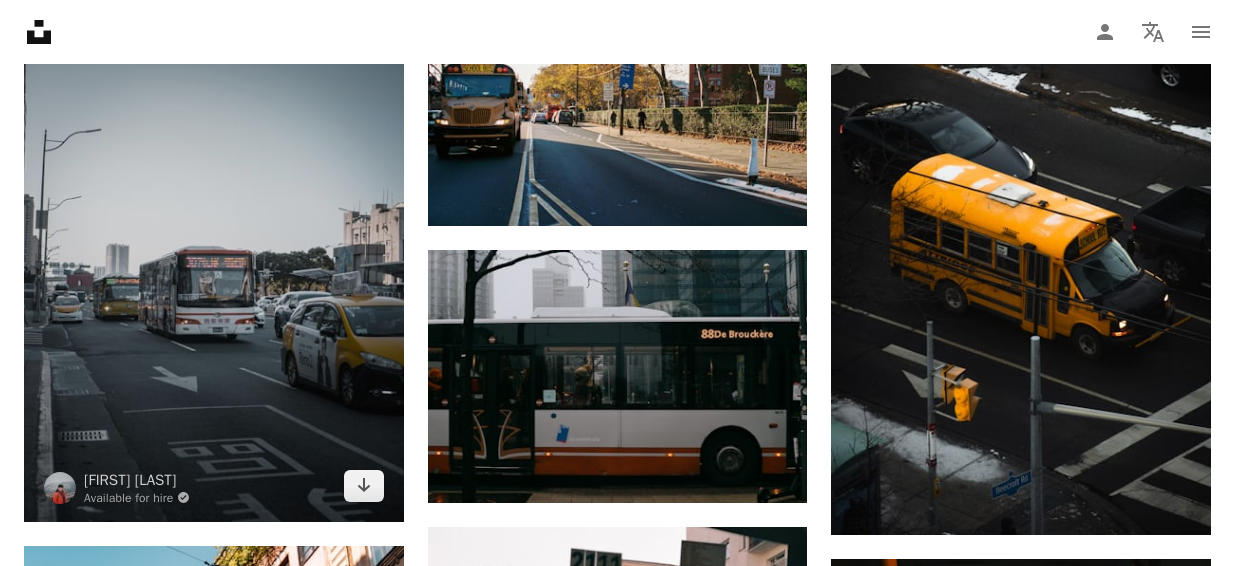 click at bounding box center (214, 236) 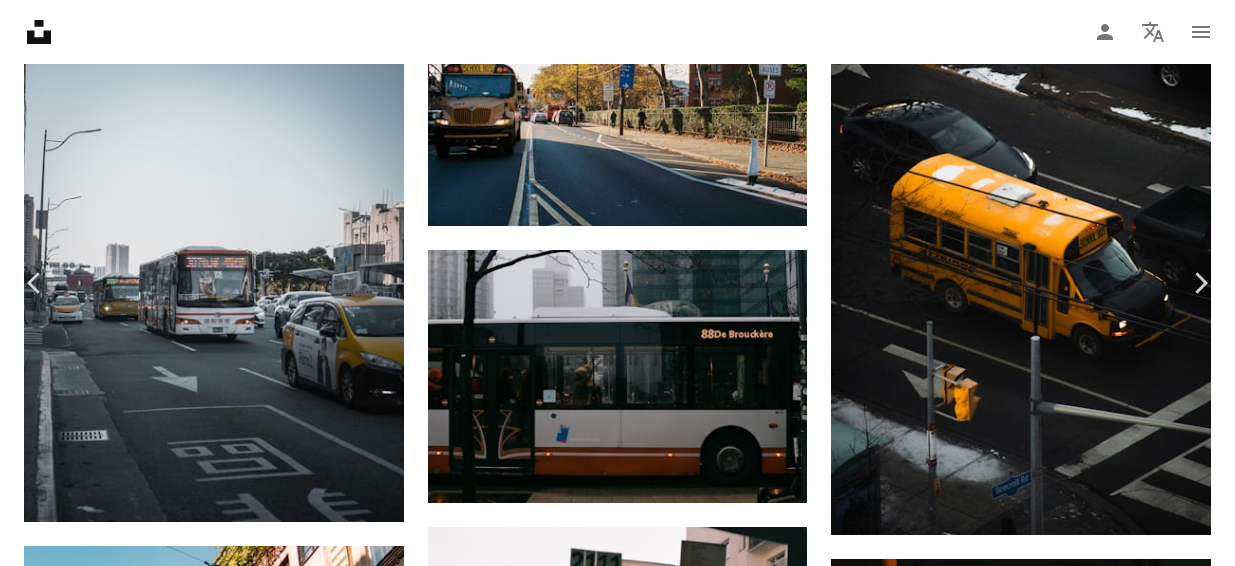 click on "An X shape Chevron left Chevron right Lisanto 李奕良 Available for hire A checkmark inside of a circle A heart A plus sign Download free Chevron down Zoom in Views 109,789 Downloads 660 A forward-right arrow Share Info icon Info More Actions A map marker [CITY], [COUNTRY] Calendar outlined Published on  May 27, 2021 Camera SONY, ILCE-6300 Safety Free to use under the  Unsplash License building city street urban life bus transportation street photography [COUNTRY] asia [CITY] pandemic public transportation epidemic car human road grey vehicle Backgrounds Browse premium related images on iStock  |  Save 20% with code UNSPLASH20 View more on iStock  ↗ Related images A heart A plus sign Gerrie van der Walt Available for hire A checkmark inside of a circle Arrow pointing down Plus sign for Unsplash+ A heart A plus sign Markus Winkler For  Unsplash+ A lock Download A heart A plus sign Yassine Khalfalli Available for hire A checkmark inside of a circle Arrow pointing down A heart A plus sign Javier zhang A heart" at bounding box center (617, 6261) 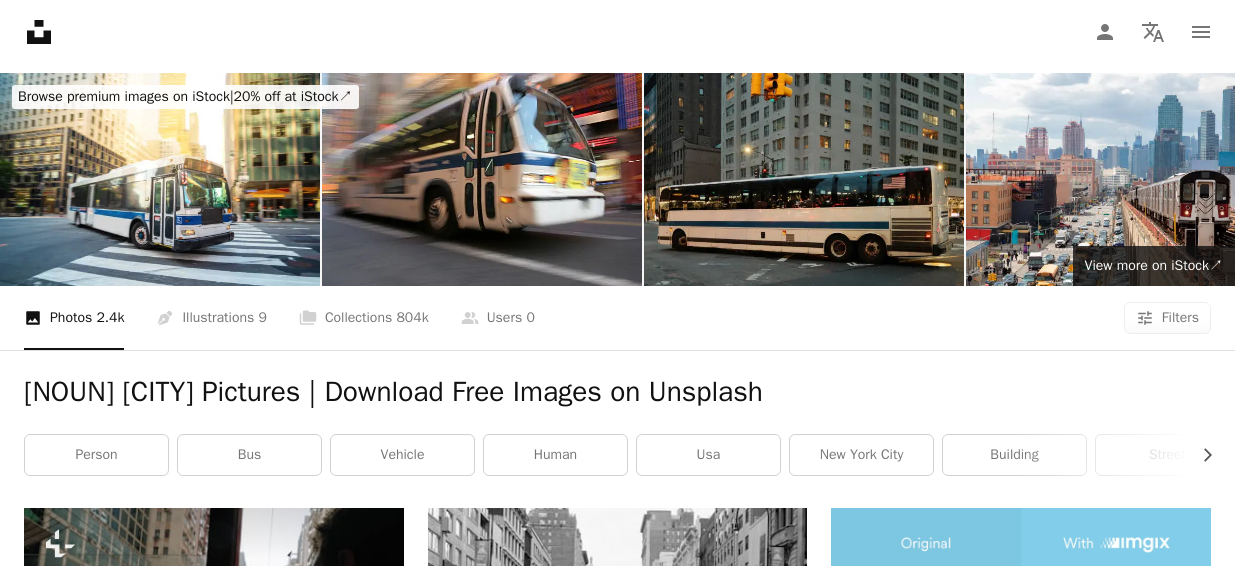 scroll, scrollTop: 0, scrollLeft: 0, axis: both 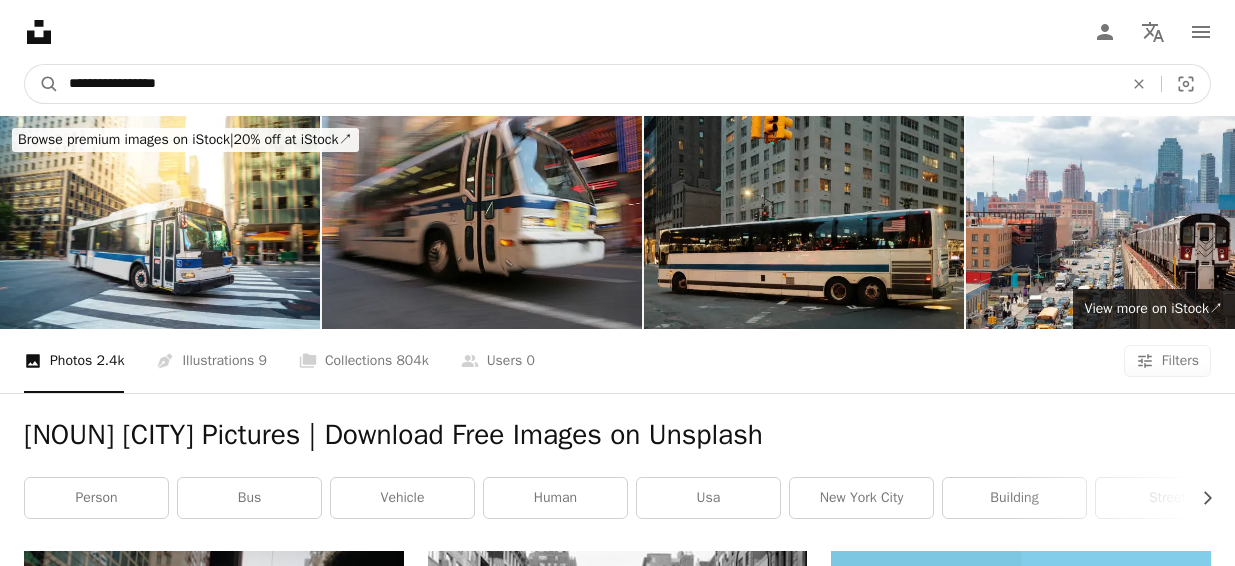 drag, startPoint x: 97, startPoint y: 80, endPoint x: 423, endPoint y: 118, distance: 328.20724 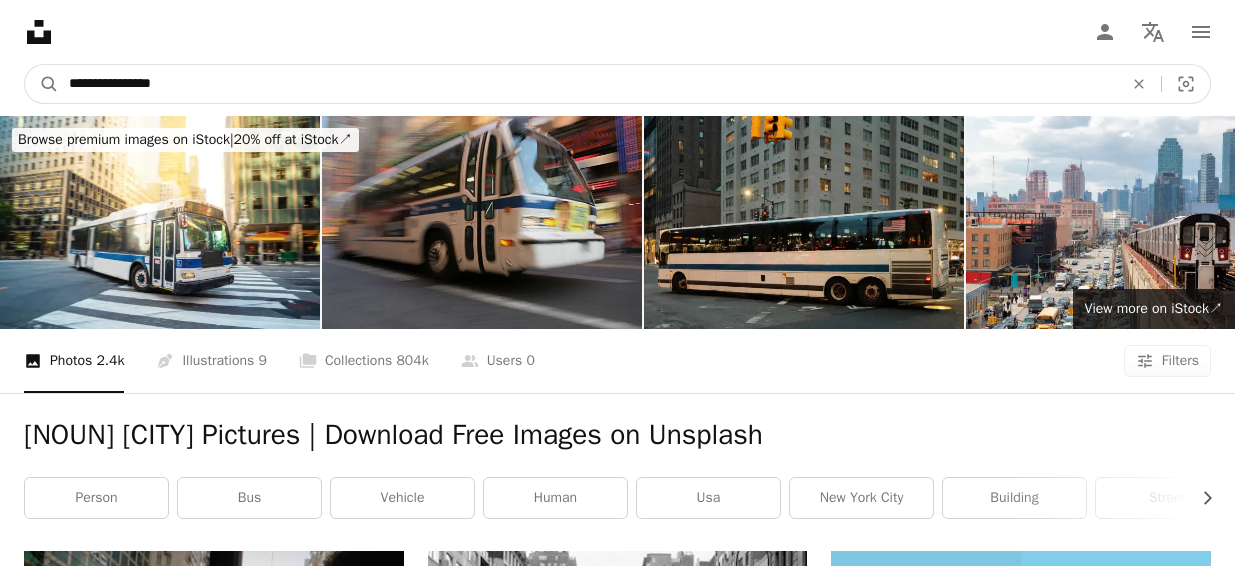 type on "**********" 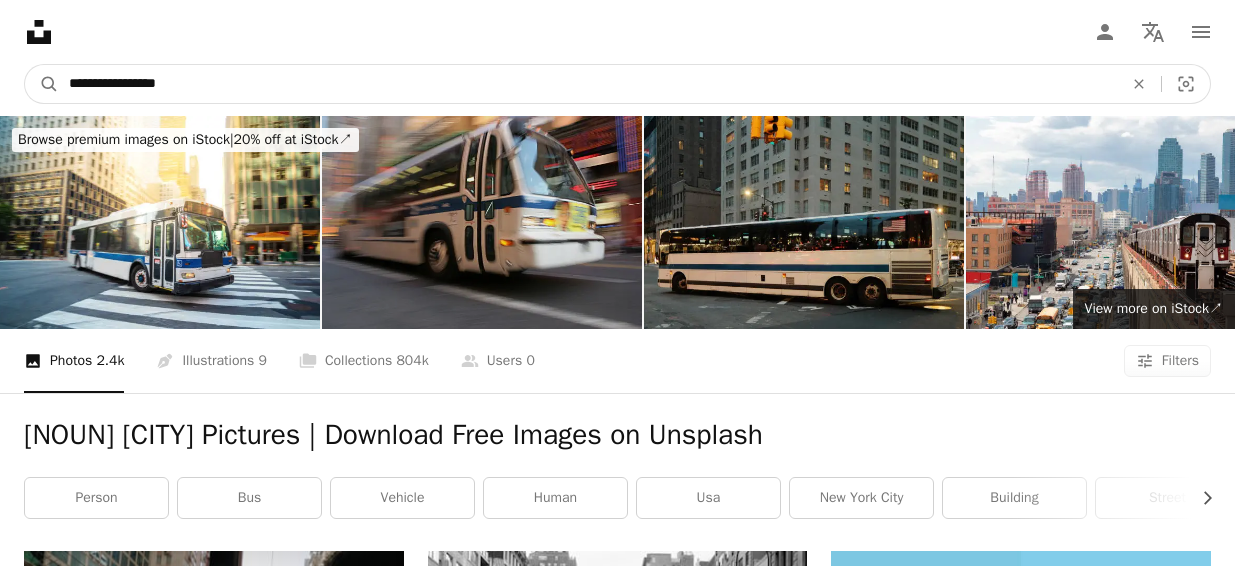 click on "A magnifying glass" at bounding box center [42, 84] 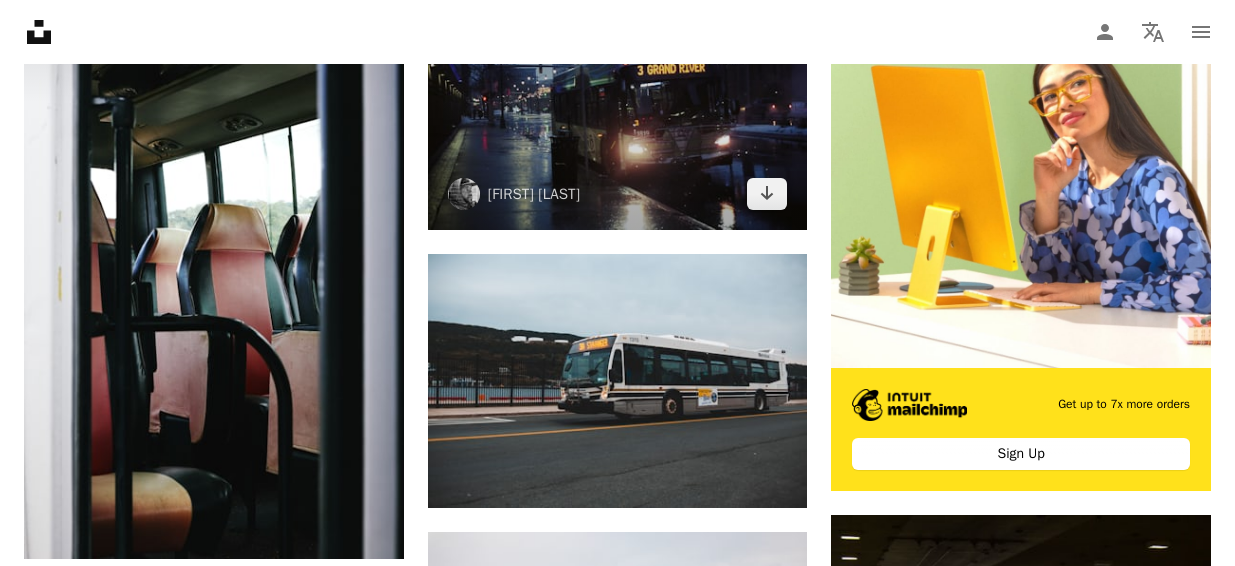 scroll, scrollTop: 629, scrollLeft: 0, axis: vertical 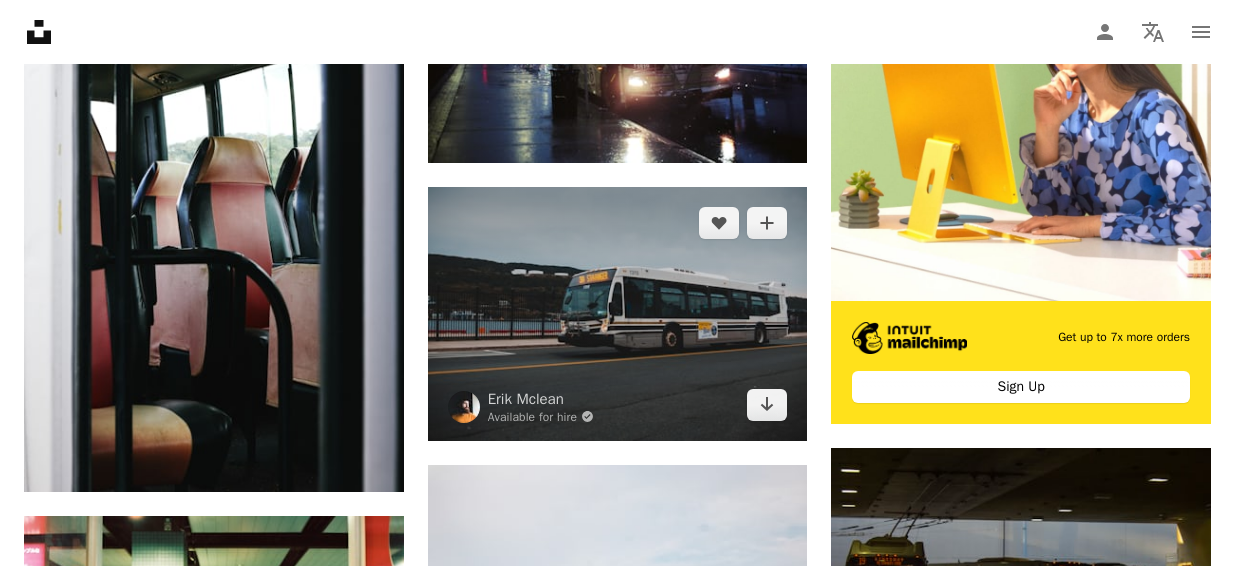 click at bounding box center [618, 313] 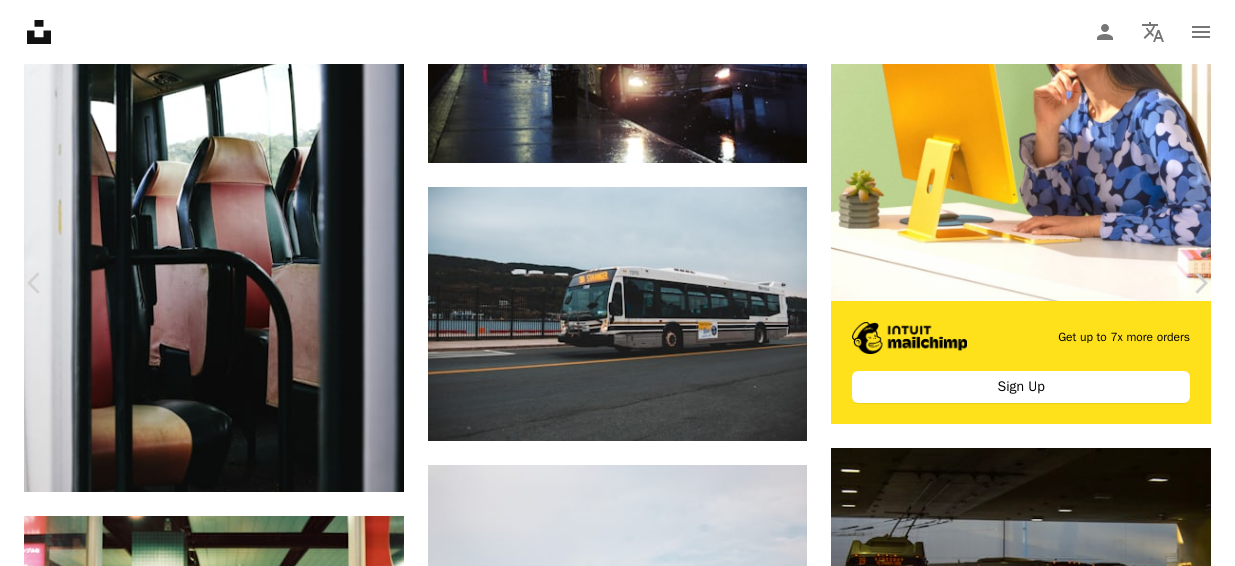 scroll, scrollTop: 0, scrollLeft: 0, axis: both 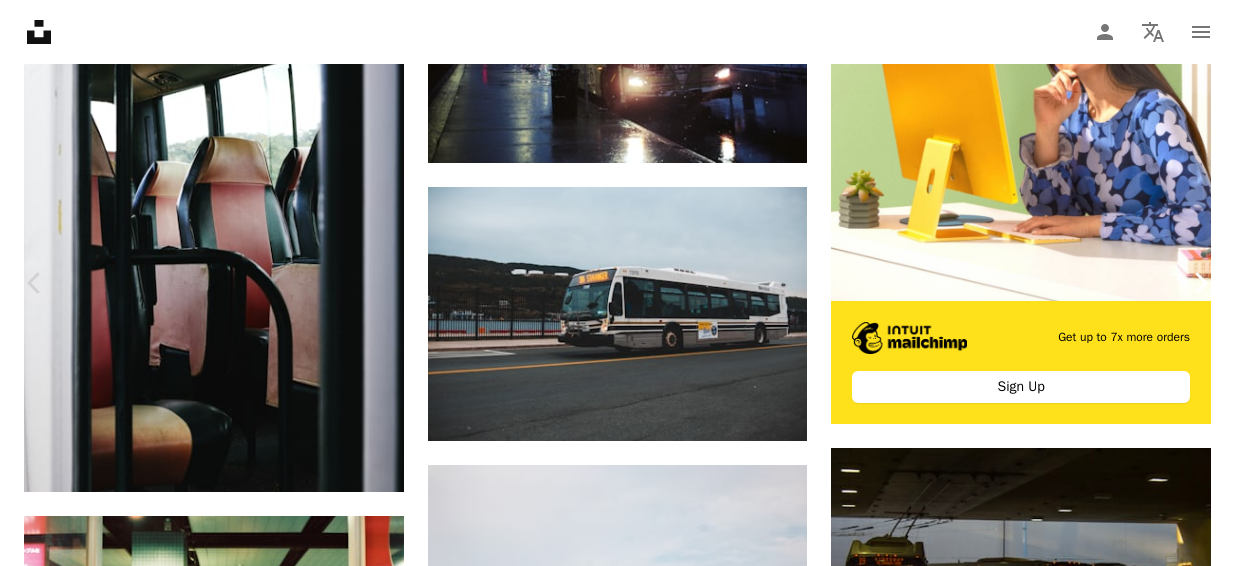 click on "Chevron right" at bounding box center (1200, 283) 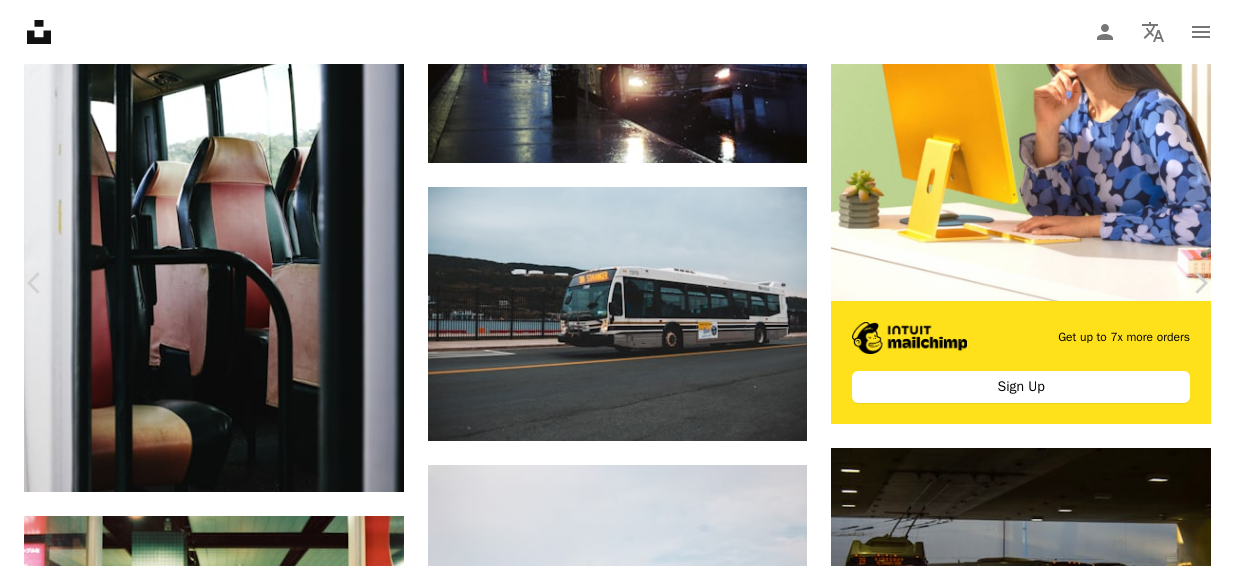 click on "An X shape" at bounding box center [20, 20] 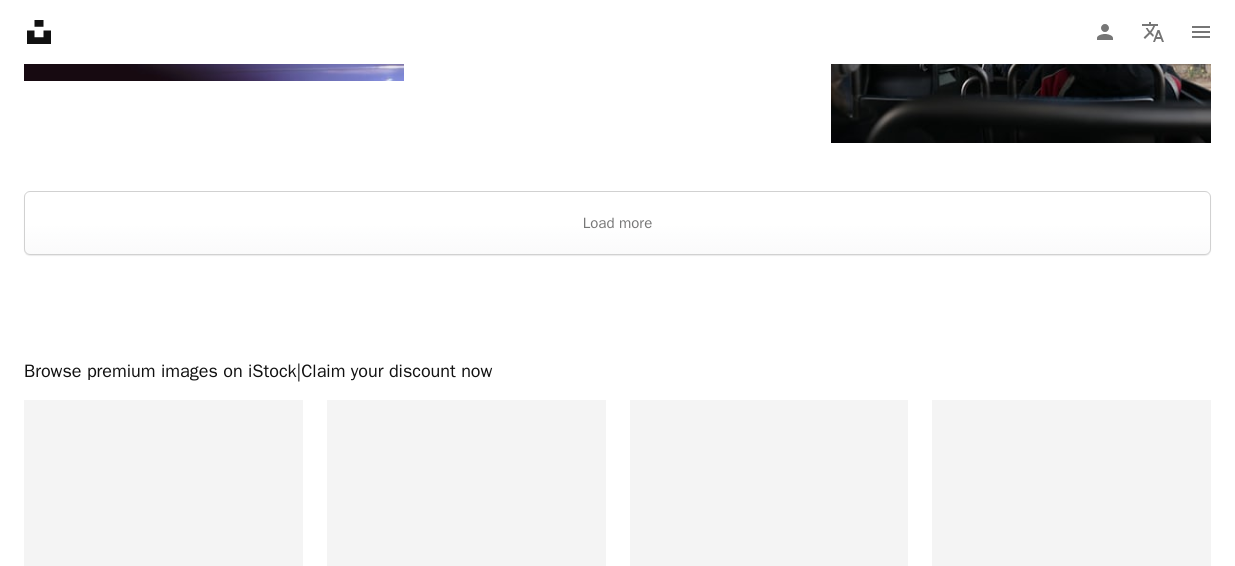 scroll, scrollTop: 3206, scrollLeft: 0, axis: vertical 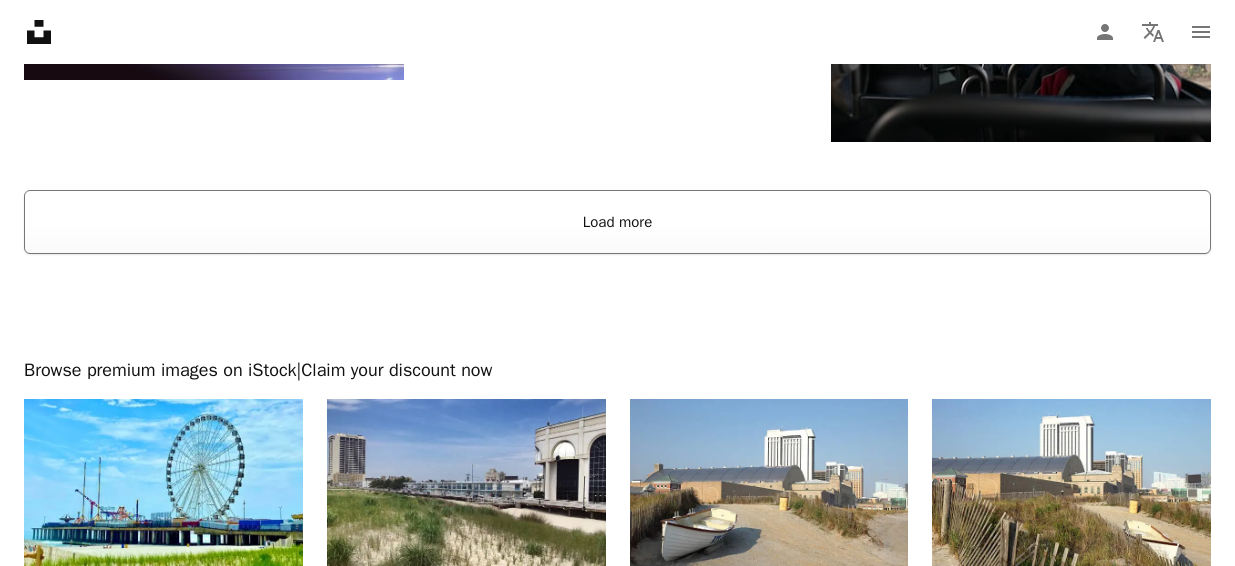 click on "Load more" at bounding box center [617, 222] 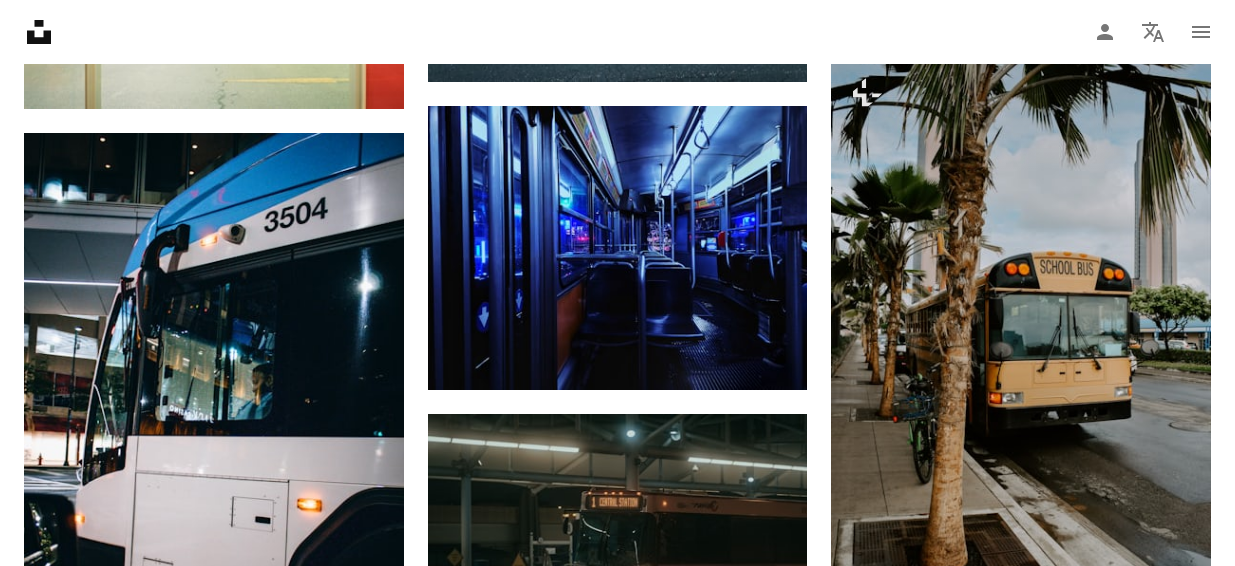 scroll, scrollTop: 0, scrollLeft: 0, axis: both 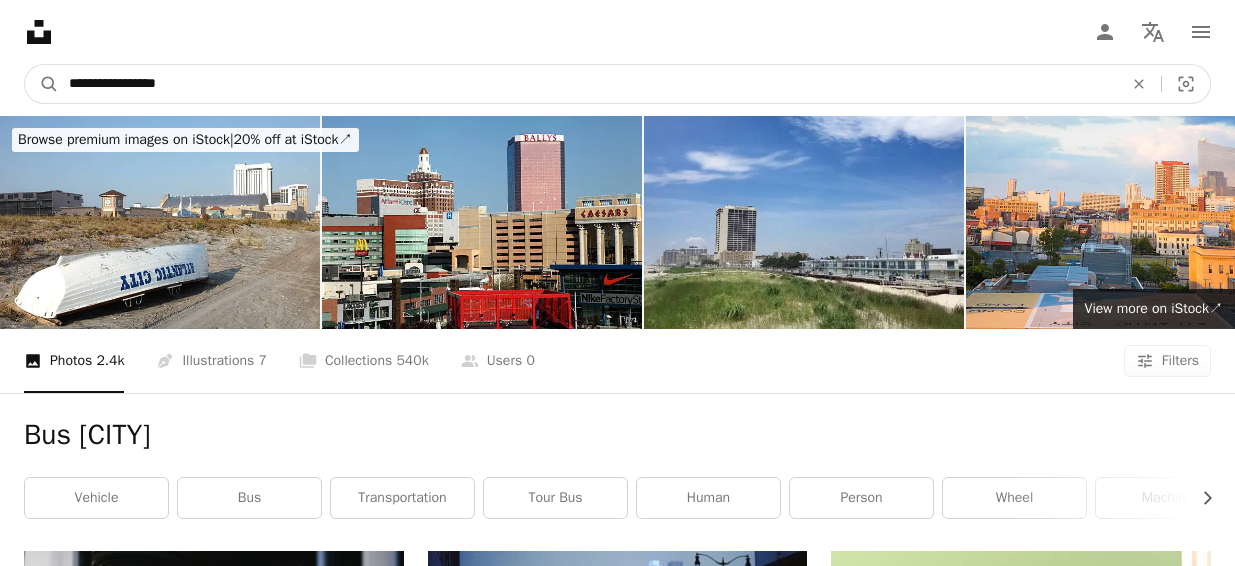 click on "**********" at bounding box center [588, 84] 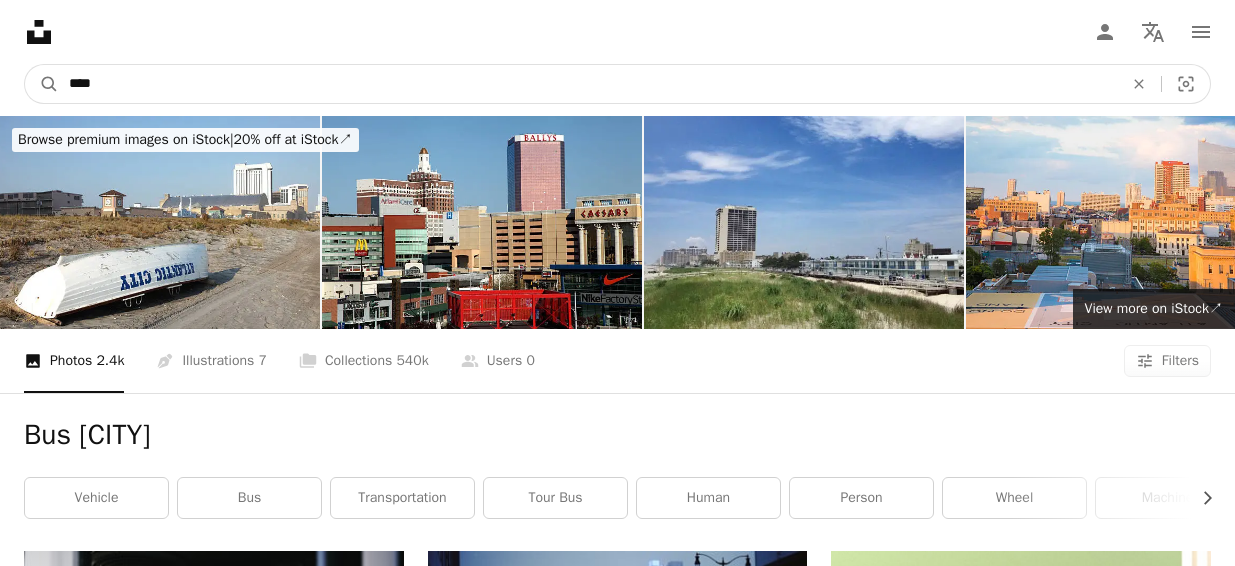 type on "***" 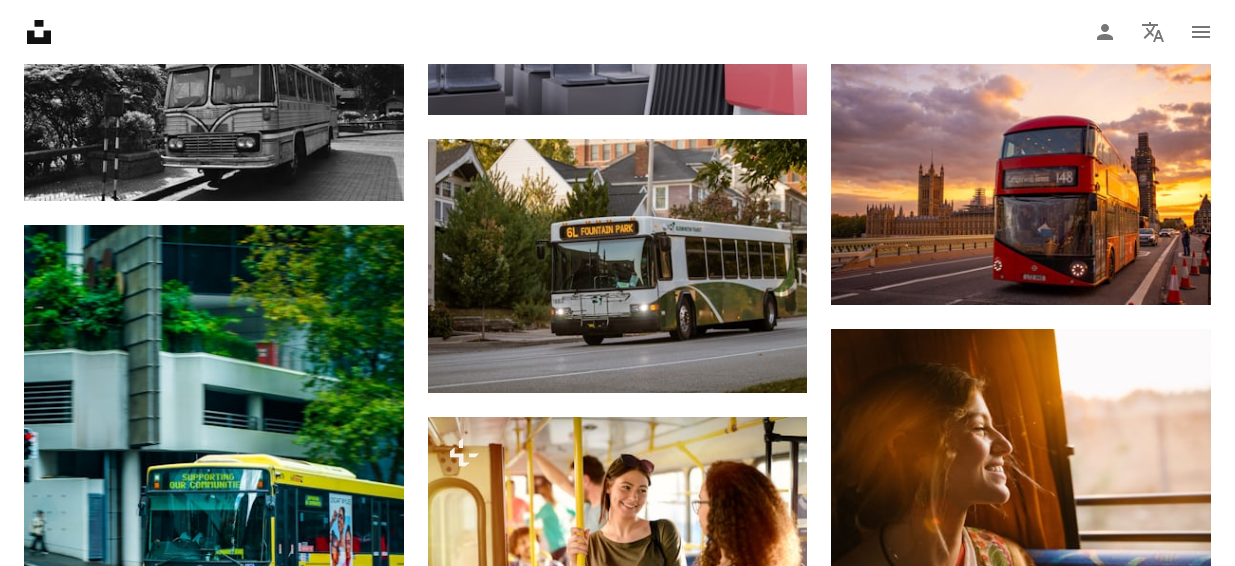 scroll, scrollTop: 9748, scrollLeft: 0, axis: vertical 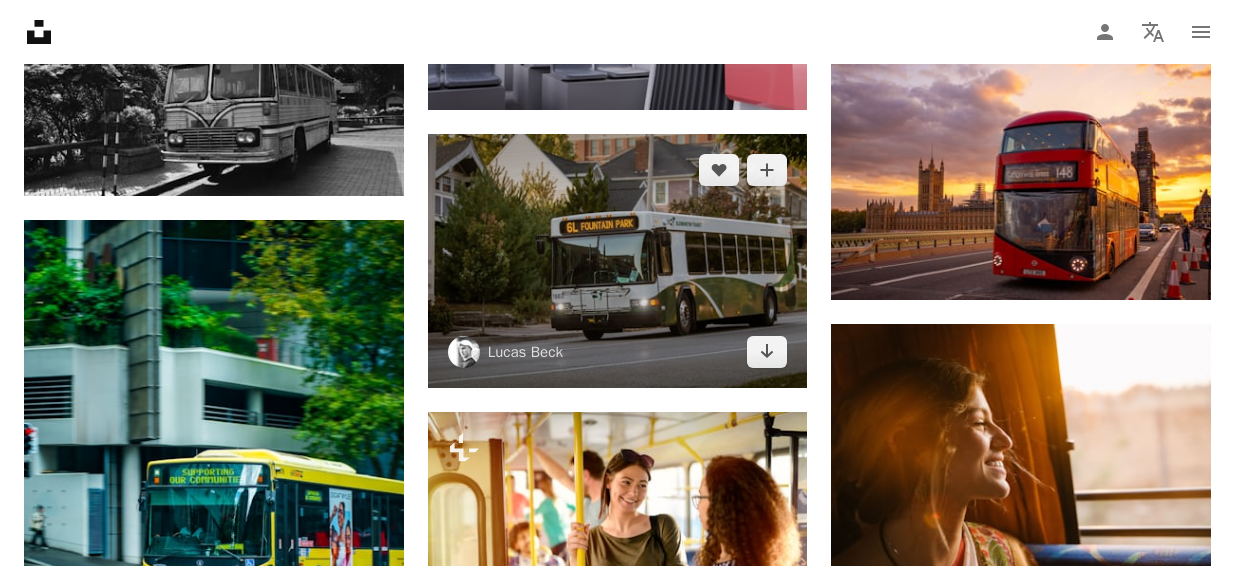 click at bounding box center (618, 260) 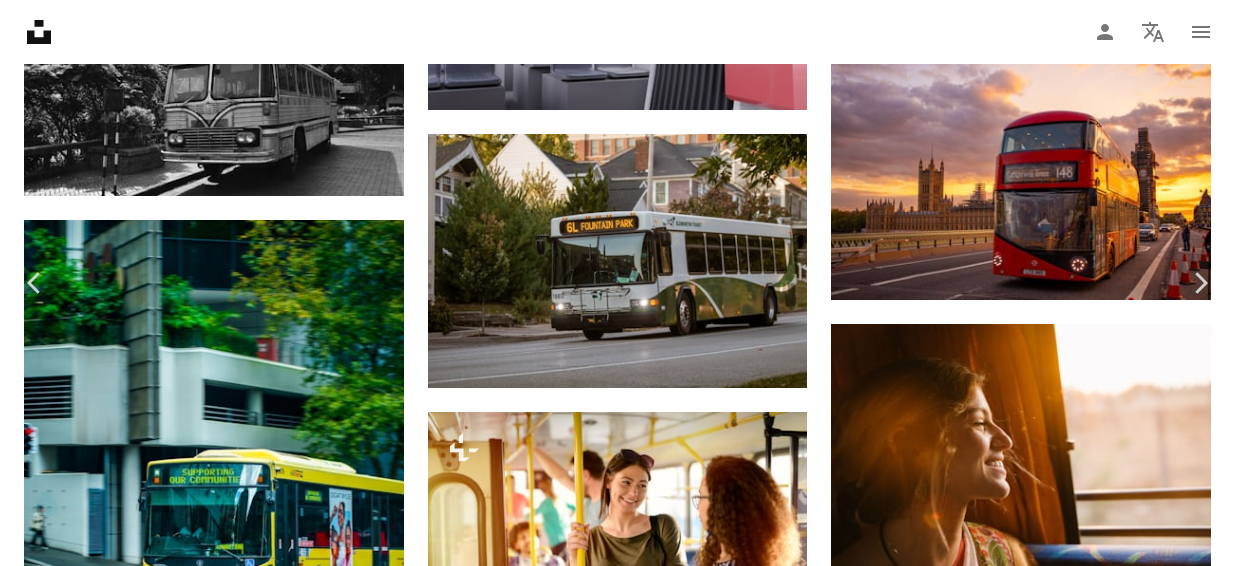 scroll, scrollTop: 518, scrollLeft: 0, axis: vertical 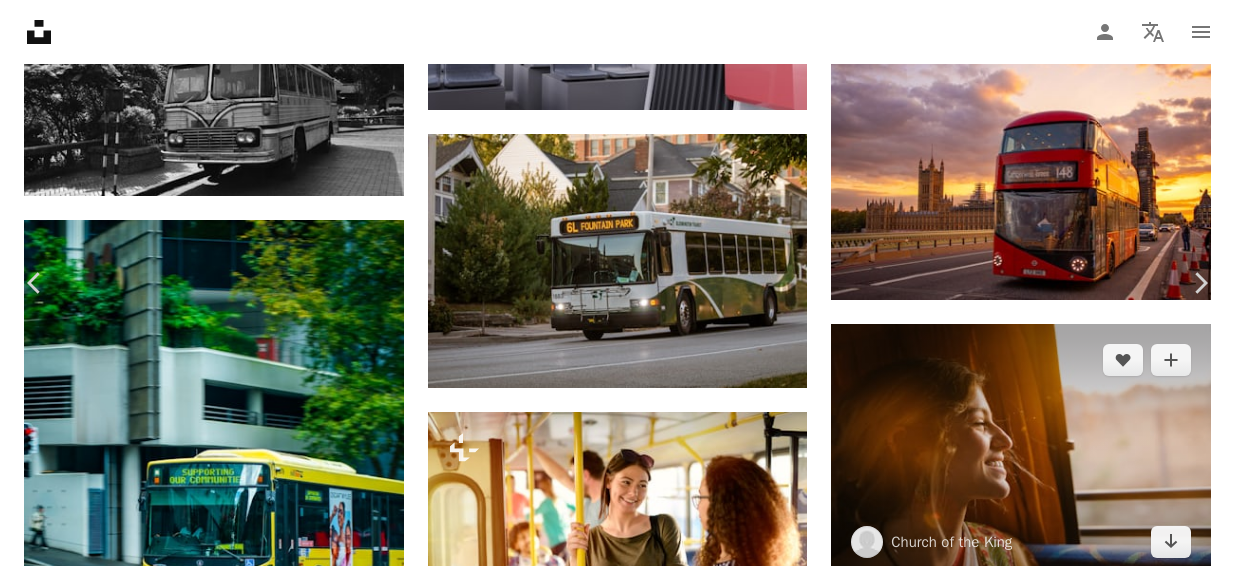 click on "An X shape Chevron left Chevron right [FIRST] [LAST] [FIRST] A heart A plus sign Download free Chevron down Zoom in Views 196,909 Downloads 1,775 A forward-right arrow Share Info icon Info More Actions Calendar outlined Published on [DATE], [YEAR]: [MONTH] [DAY], [YEAR] Camera Canon, EOS 70D Safety Free to use under the Unsplash License vehicle bus transportation Browse premium related images on iStock | Save 20% with code UNSPLASH20 View more on iStock ↗ Related images A heart A plus sign [FIRST] [LAST] Available for hire A checkmark inside of a circle Arrow pointing down Plus sign for Unsplash+ A heart A plus sign Getty Images For Unsplash+ A lock Download A heart A plus sign [FIRST] [LAST] Available for hire A checkmark inside of a circle Arrow pointing down A heart A plus sign [FIRST] [LAST] Arrow pointing down A heart A plus sign [FIRST] [LAST] Available for hire A checkmark inside of a circle Arrow pointing down Plus sign for Unsplash+ A heart A plus sign Getty Images For Unsplash+ A lock Download A heart A plus sign" at bounding box center [617, 3488] 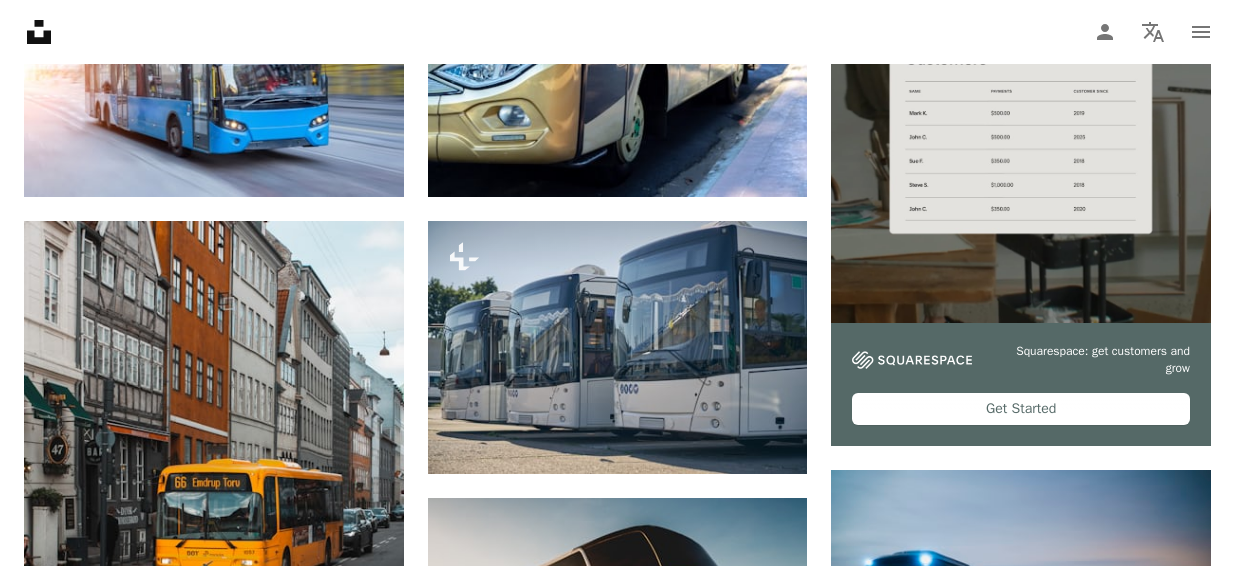 scroll, scrollTop: 679, scrollLeft: 0, axis: vertical 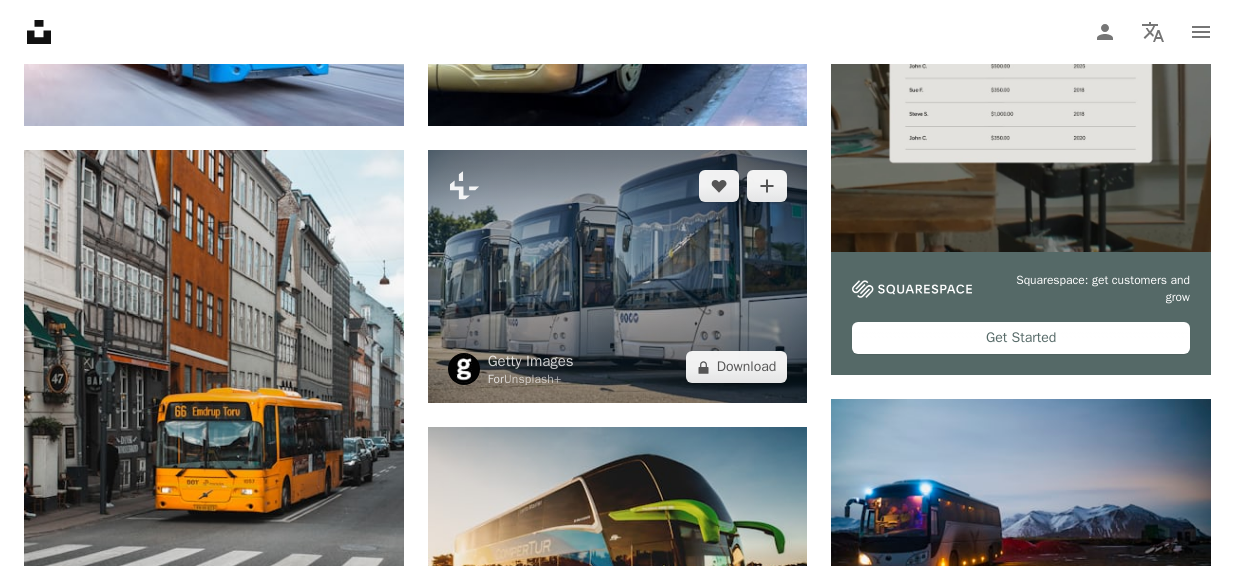click at bounding box center (618, 276) 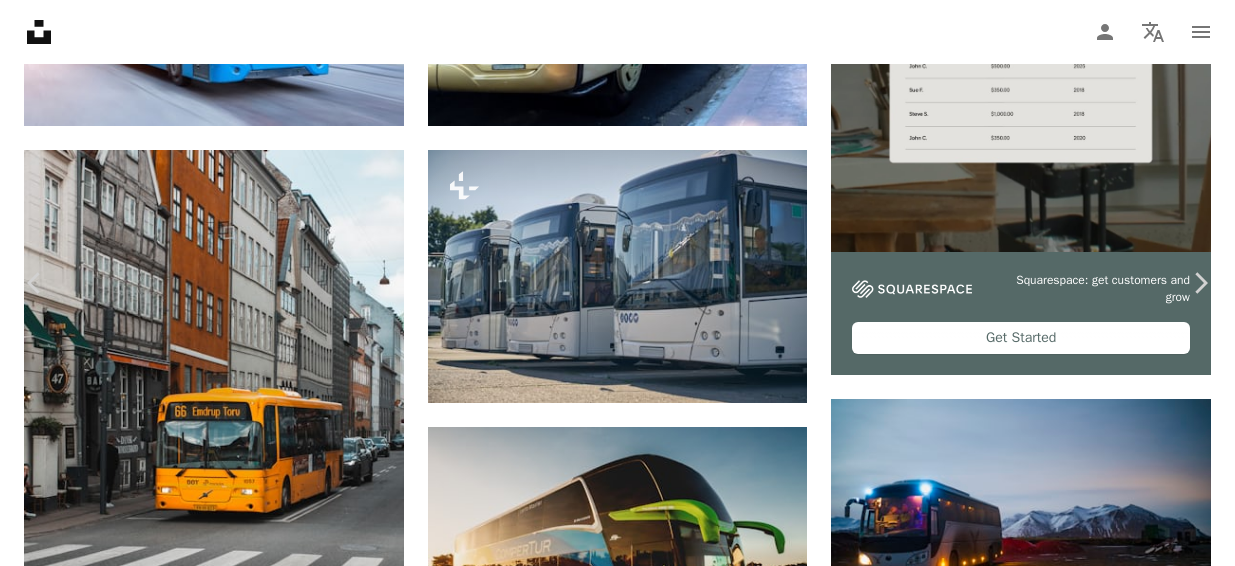 scroll, scrollTop: 587, scrollLeft: 0, axis: vertical 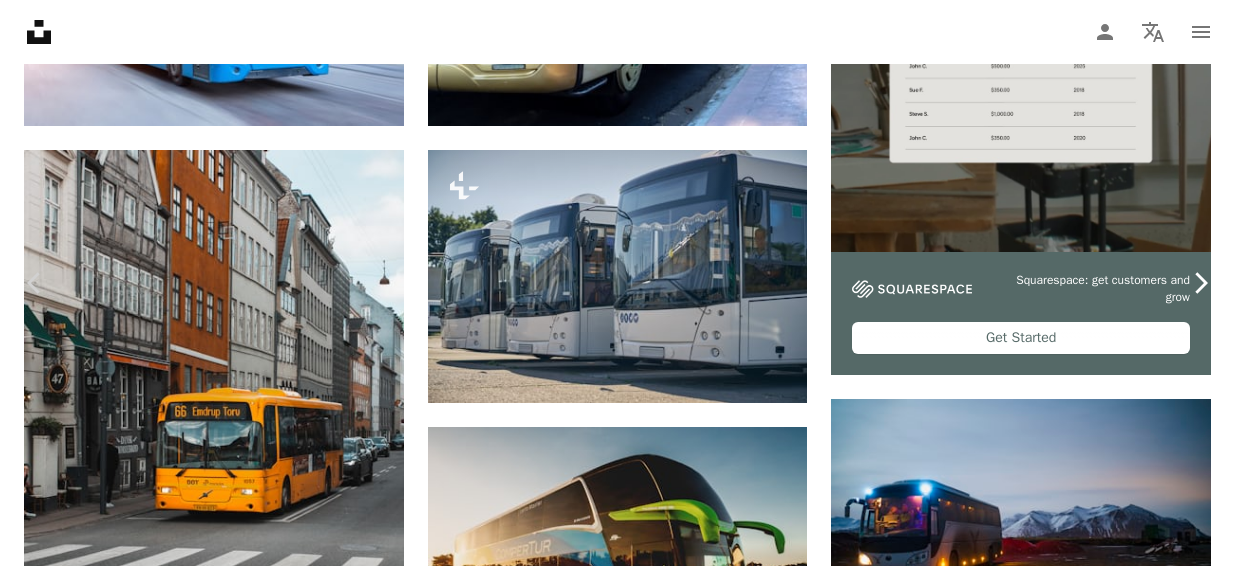 click on "Chevron right" at bounding box center [1200, 283] 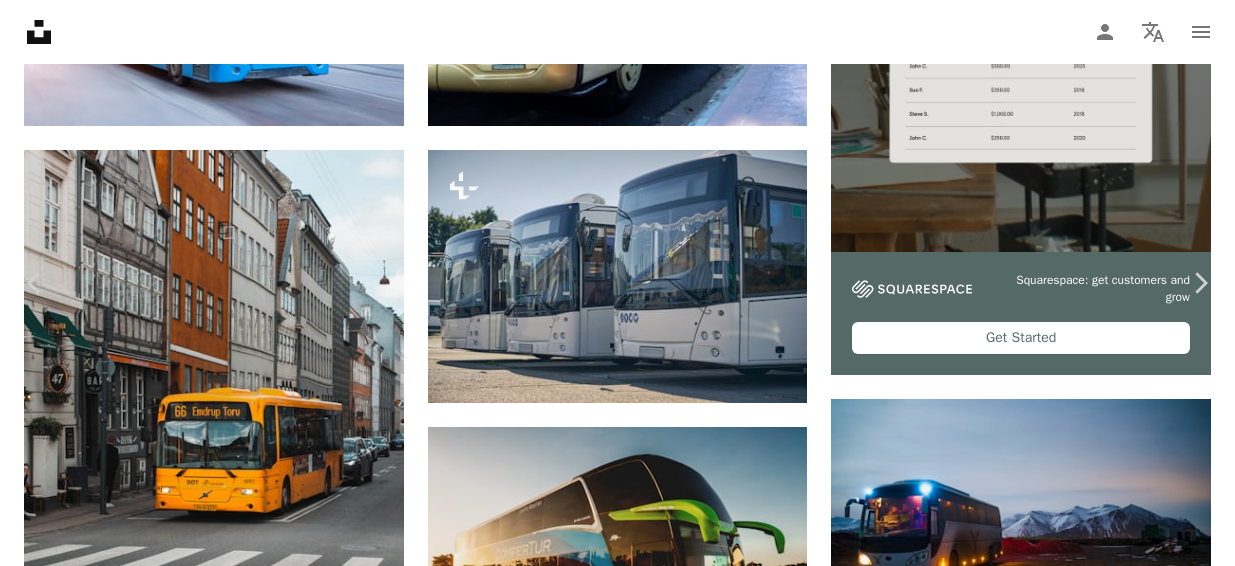 click on "An X shape Chevron left Chevron right Egor Litvinov Available for hire A checkmark inside of a circle A heart A plus sign Download free Chevron down Zoom in Views 1,424,684 Downloads 34,170 A forward-right arrow Share Info icon Info More Actions If you want to thank me for my photos and help me buy a new camera USDT (TRC20): TAiu2wkHVfrFxrbvgNEKm3tgjHAAavSzKx Calendar outlined Published on  September 21, 2021 Camera NIKON CORPORATION, NIKON D7000 Safety Free to use under the  Unsplash License car travel city road street train vehicle bus traffic blur action subway railway fast public transport tram locomotive commuter tramway blue Backgrounds Browse premium related images on iStock  |  Save 20% with code UNSPLASH20 View more on iStock  ↗ Related images A heart A plus sign Clement Duf Available for hire A checkmark inside of a circle Arrow pointing down Plus sign for Unsplash+ A heart A plus sign Getty Images For  Unsplash+ A lock Download A heart A plus sign Aron Yigin Arrow pointing down A heart A heart" at bounding box center (617, 17406) 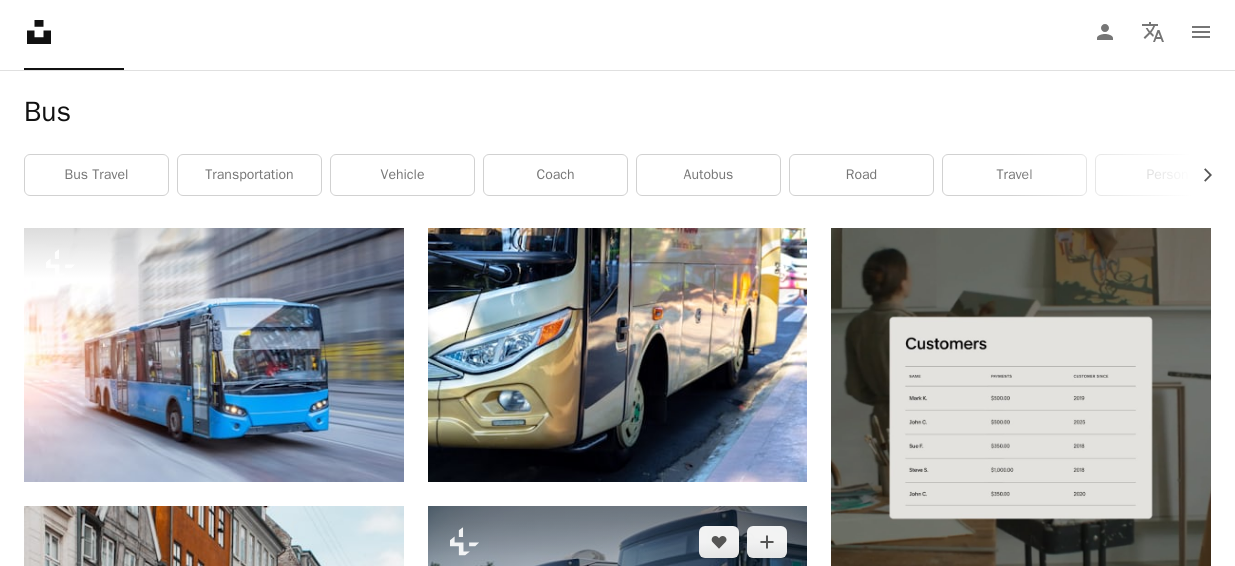 scroll, scrollTop: 321, scrollLeft: 0, axis: vertical 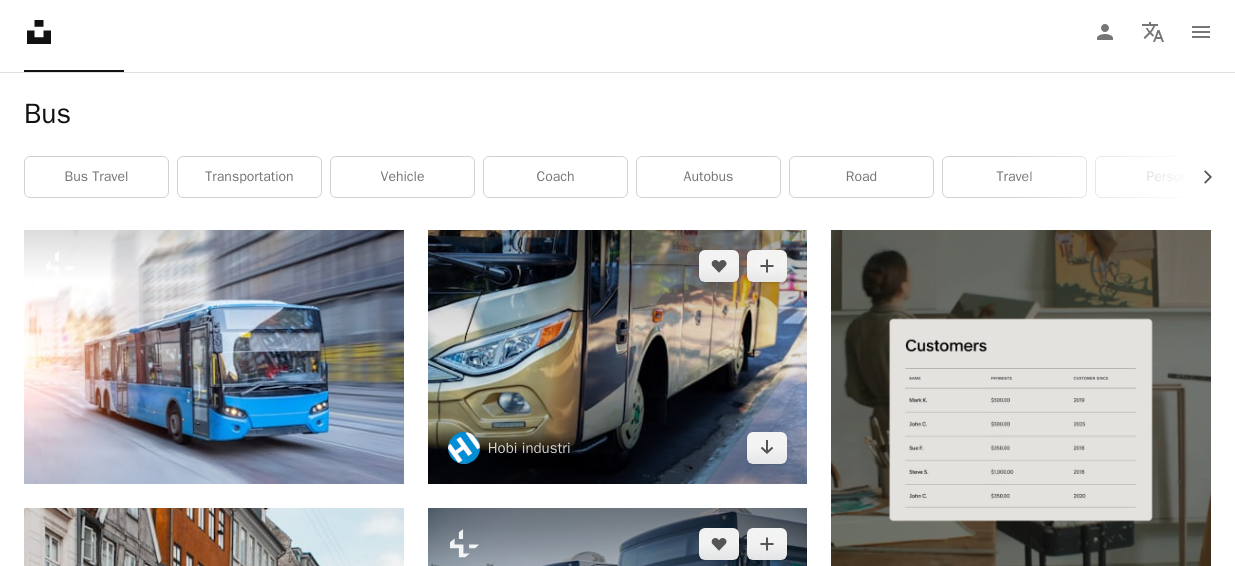 click at bounding box center (618, 356) 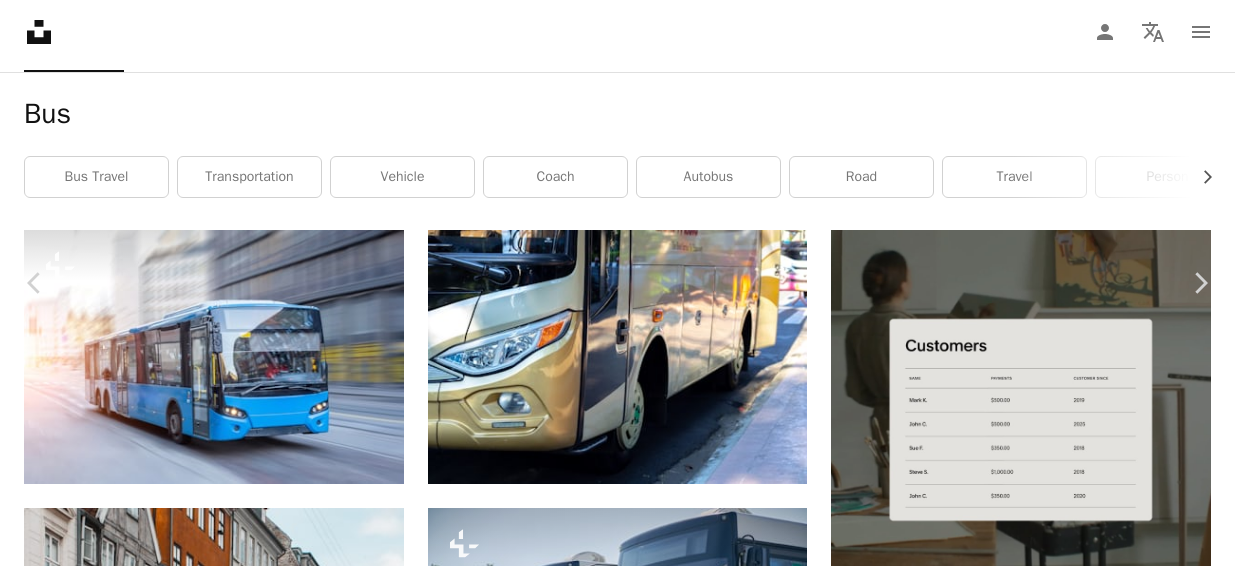 scroll, scrollTop: 193, scrollLeft: 0, axis: vertical 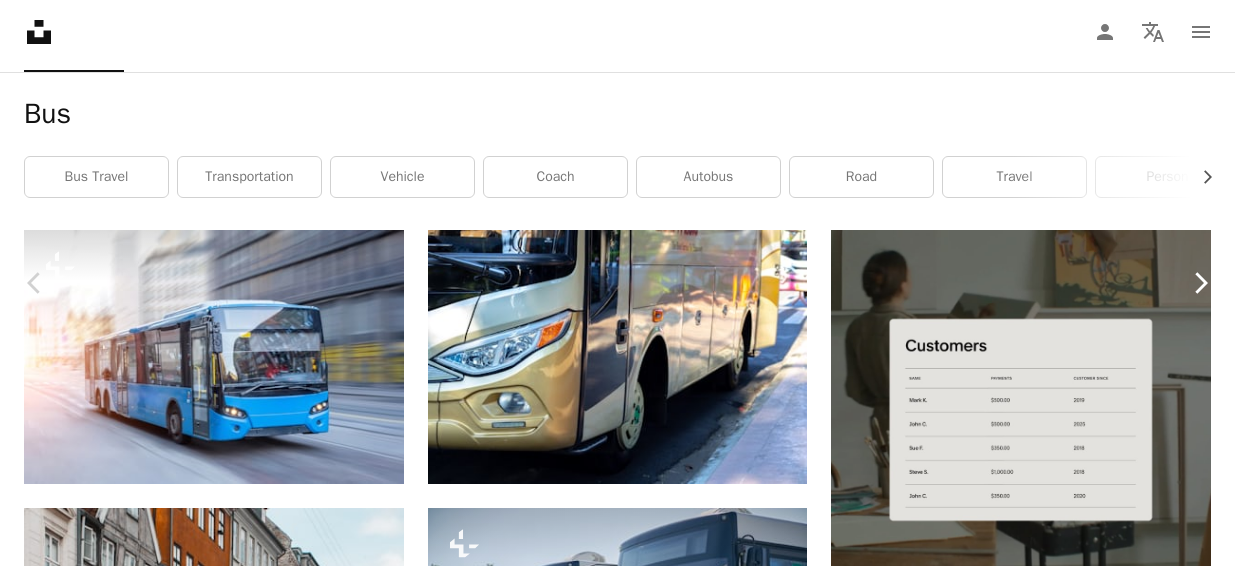 click on "Chevron right" at bounding box center (1200, 283) 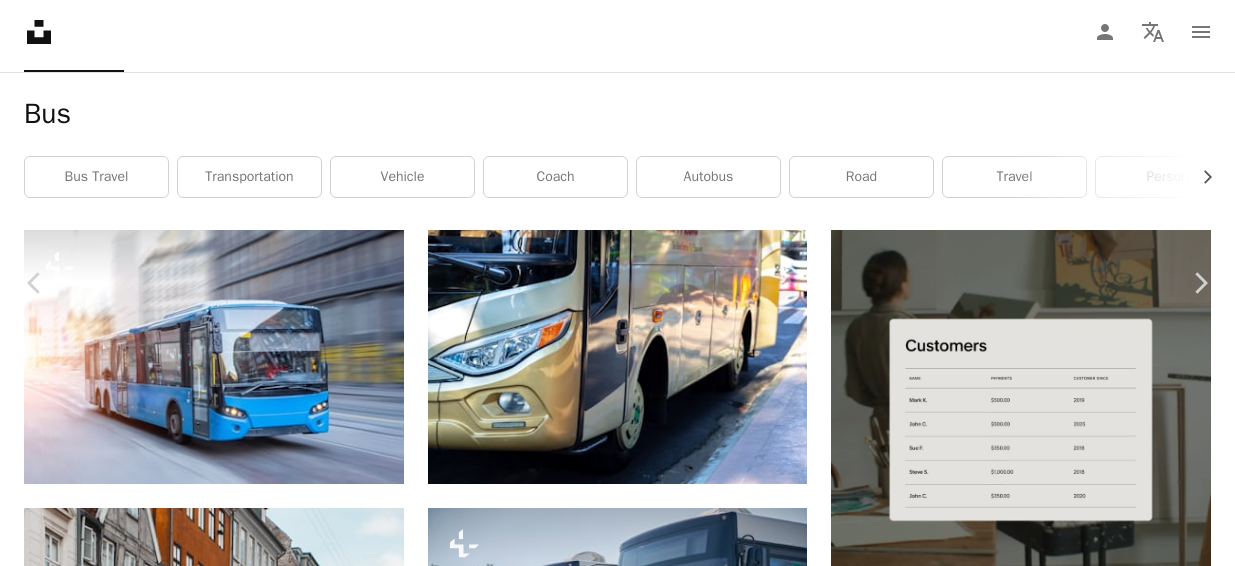 scroll, scrollTop: 0, scrollLeft: 0, axis: both 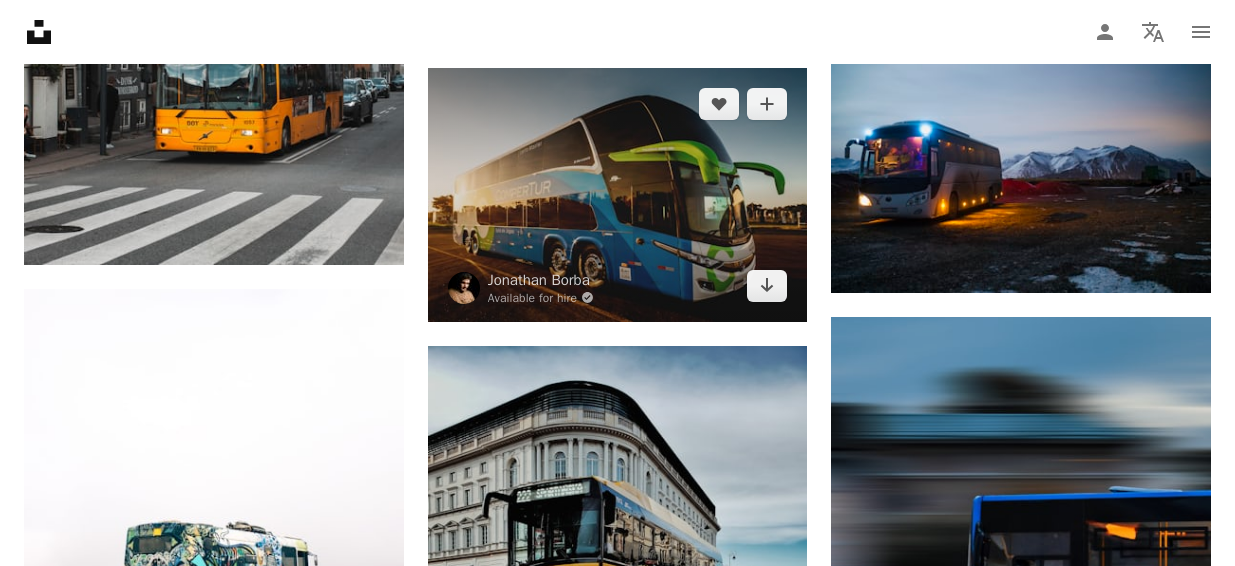 click at bounding box center (618, 194) 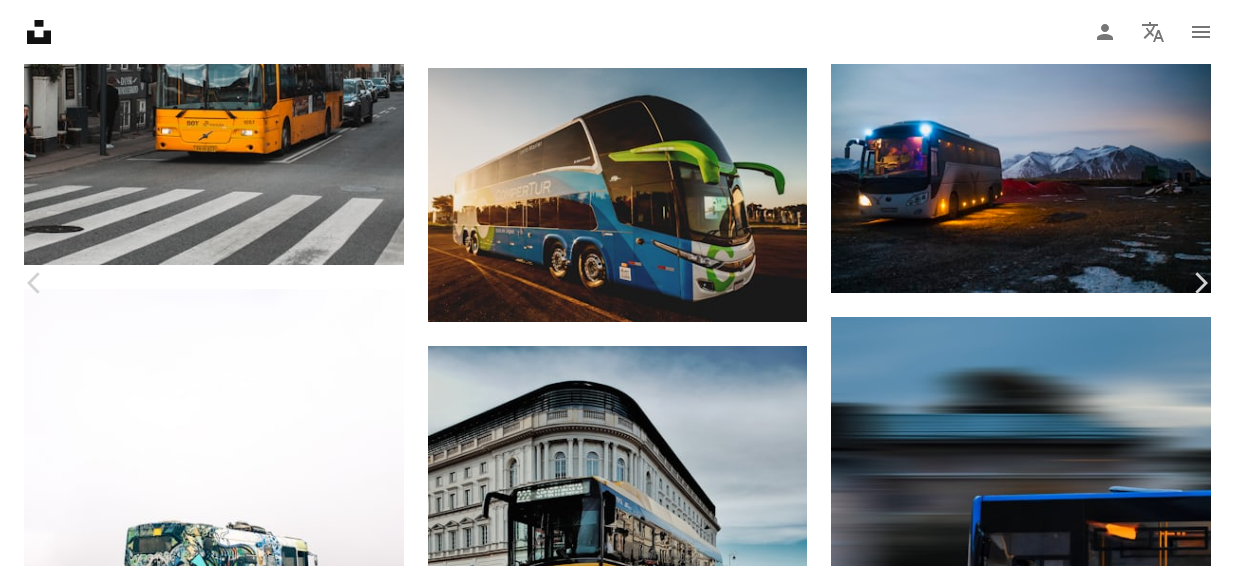 scroll, scrollTop: 394, scrollLeft: 0, axis: vertical 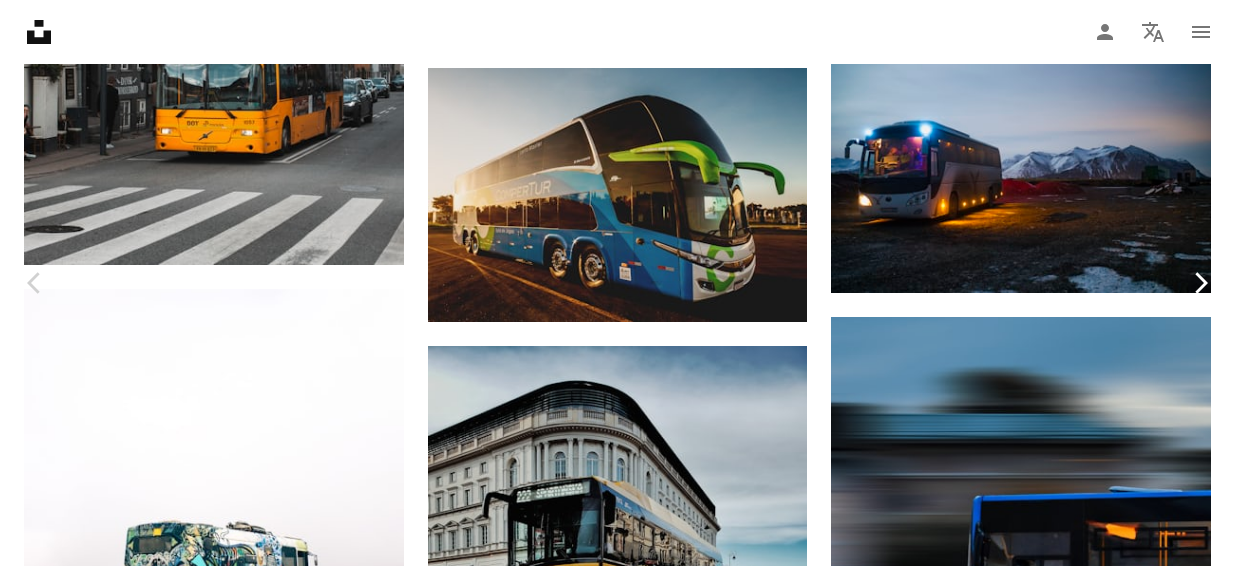 click on "Chevron right" at bounding box center (1200, 283) 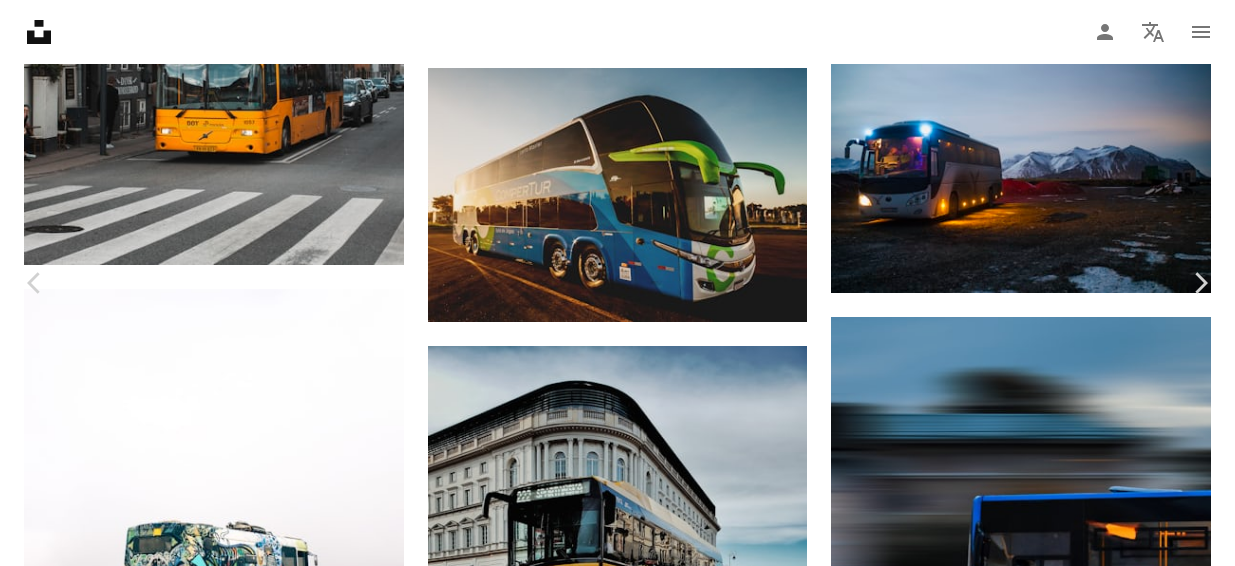 scroll, scrollTop: 0, scrollLeft: 0, axis: both 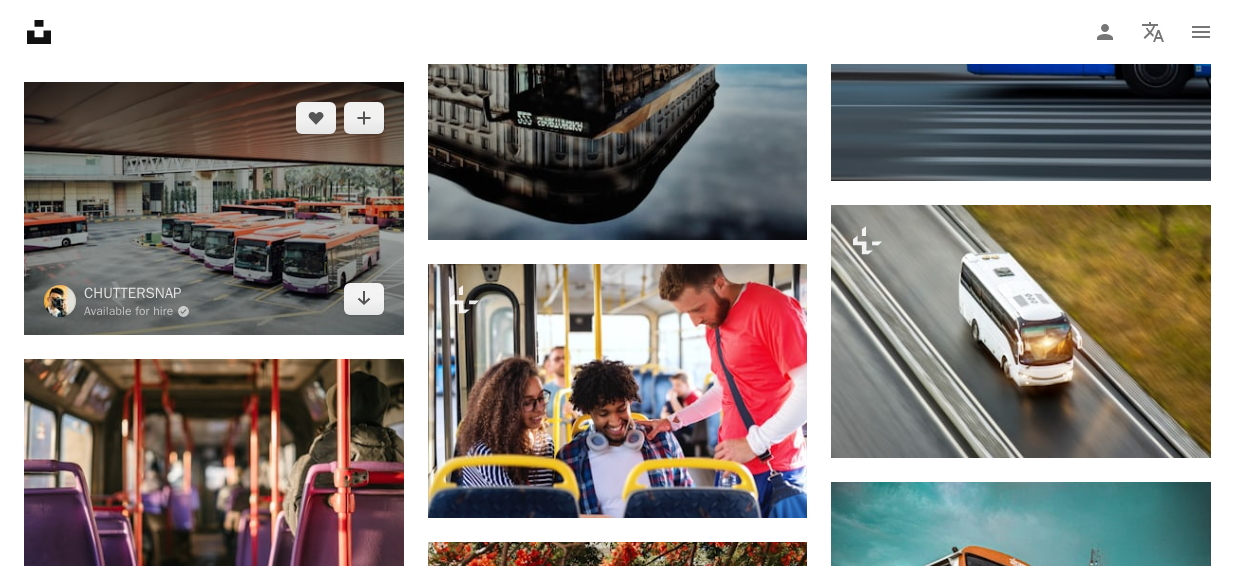 click at bounding box center (214, 208) 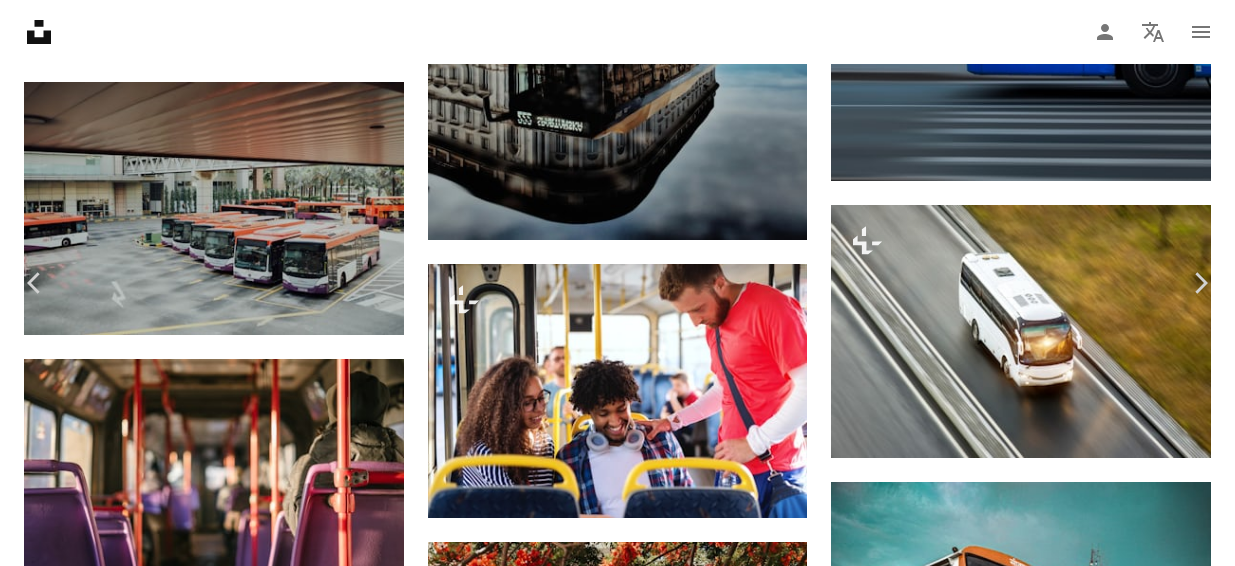 scroll, scrollTop: 132, scrollLeft: 0, axis: vertical 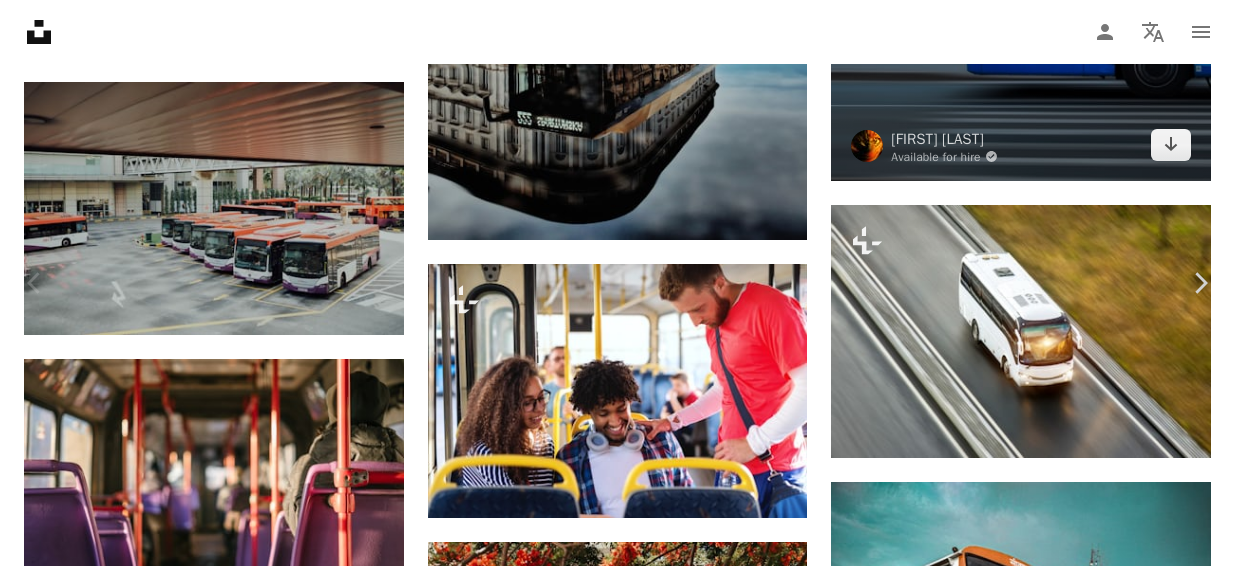 click on "An X shape Chevron left Chevron right [FIRST] [LAST] [FIRST] A heart A plus sign Download free Chevron down Zoom in Views 19,884 Downloads 237 A forward-right arrow Share Info icon Info More Actions A highway bus service that connects Kanazawa, Toyama, Takaoka and Hida Takayama with a World Heritage site, Shirakawa-go. A map marker TOYAMA STATION, 1 Meirincho, [CITY], [COUNTRY] Calendar outlined Published on [DATE], [YEAR]: [MONTH] [DAY], [YEAR] Safety Free to use under the Unsplash License snow bus winter road shirakawa go japan human people vehicle transportation terminal tour bus toyama Free pictures Browse premium related images on iStock | Save 20% with code UNSPLASH20 View more on iStock ↗ Related images A heart A plus sign [FIRST] Available for hire A checkmark inside of a circle Arrow pointing down A heart A plus sign [FIRST] [LAST] Available for hire A checkmark inside of a circle Arrow pointing down A heart A plus sign [FIRST] [LAST] Available for hire A checkmark inside of a circle Arrow pointing down A heart" at bounding box center (617, 16436) 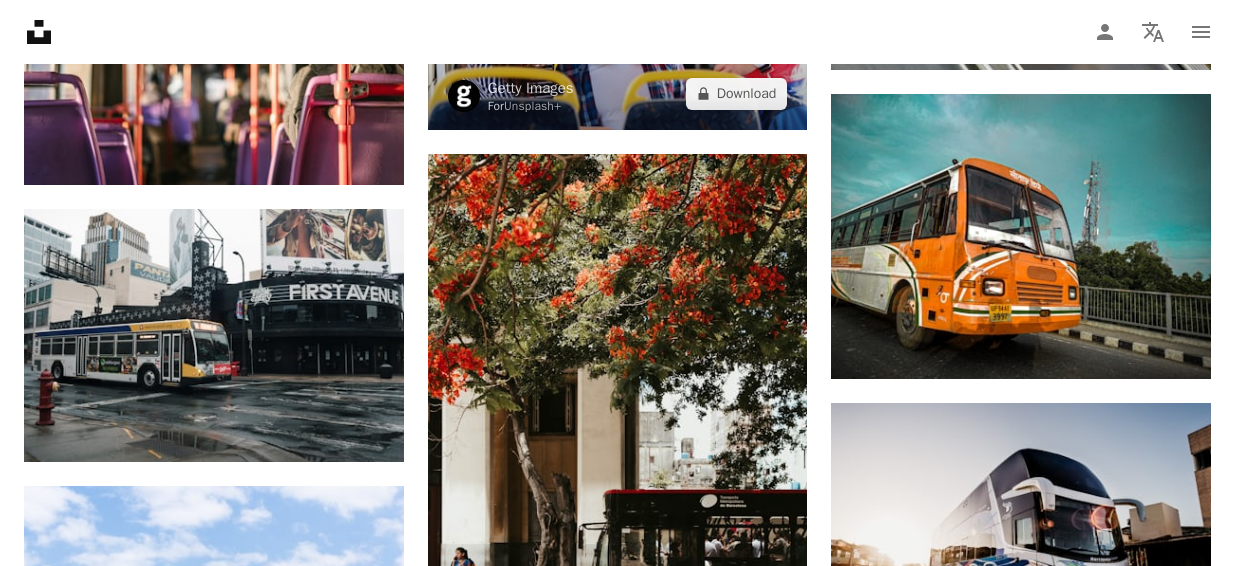 scroll, scrollTop: 2107, scrollLeft: 0, axis: vertical 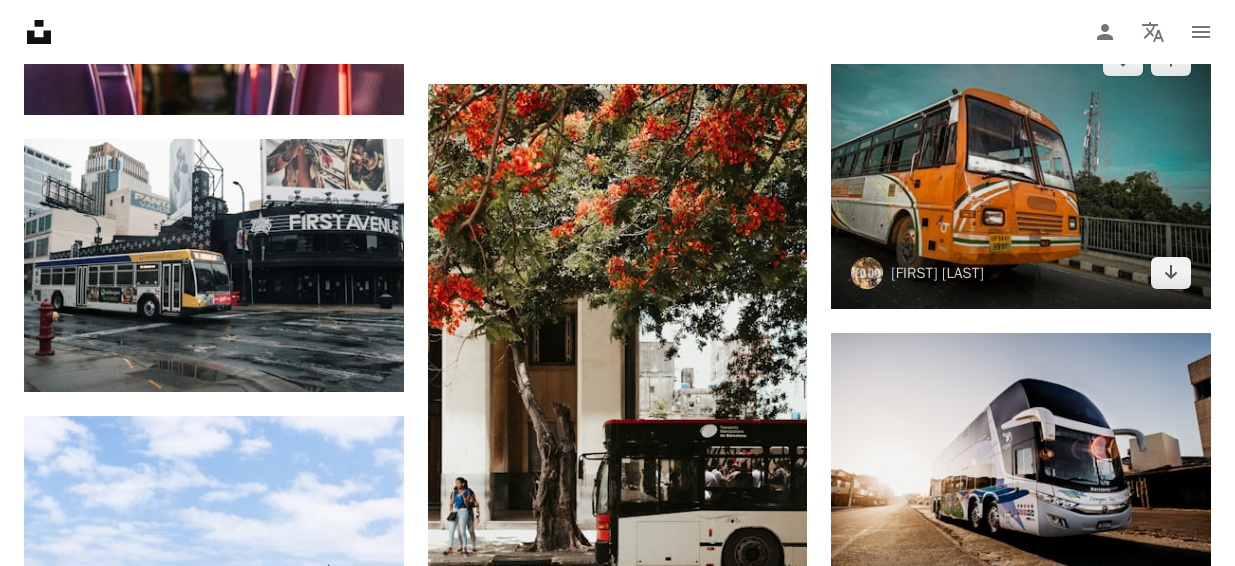 click at bounding box center (1021, 166) 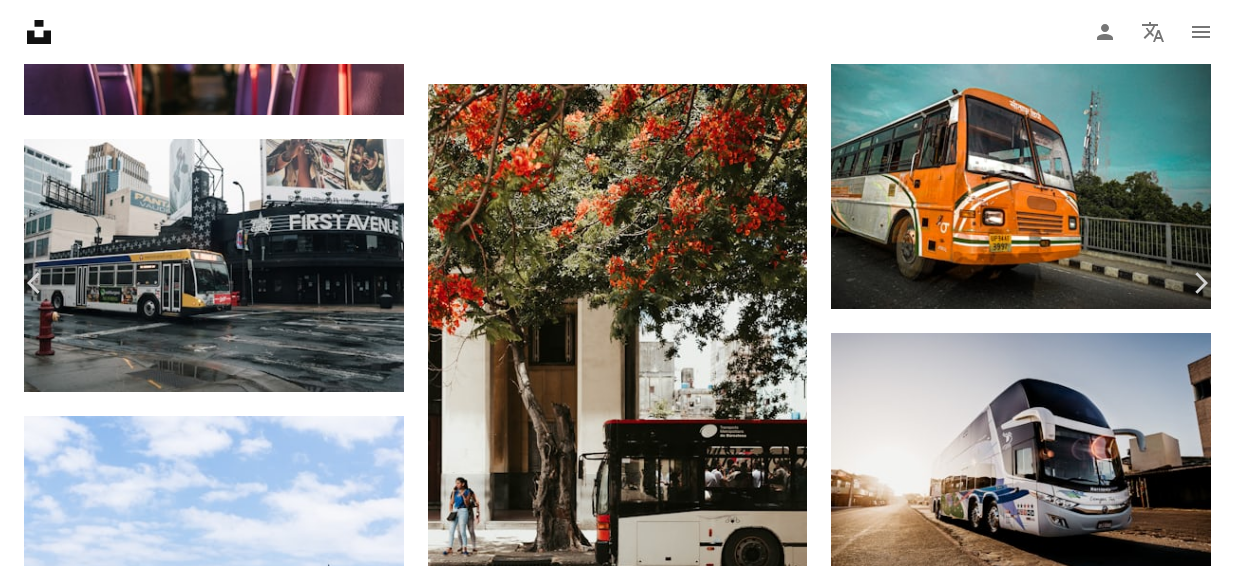 scroll, scrollTop: 114, scrollLeft: 0, axis: vertical 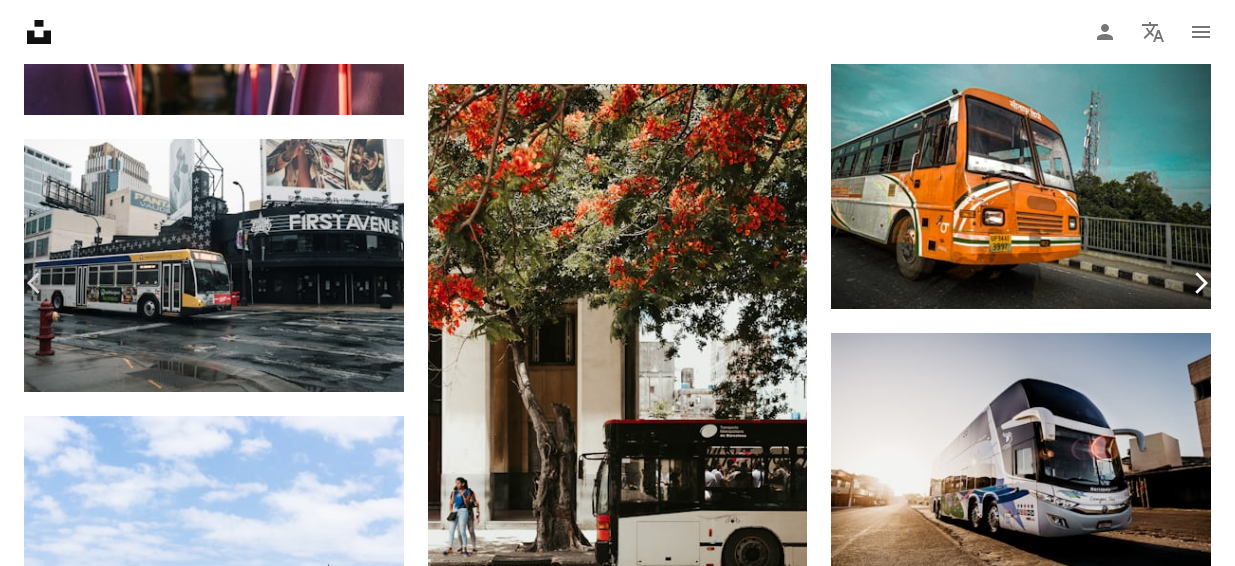 click 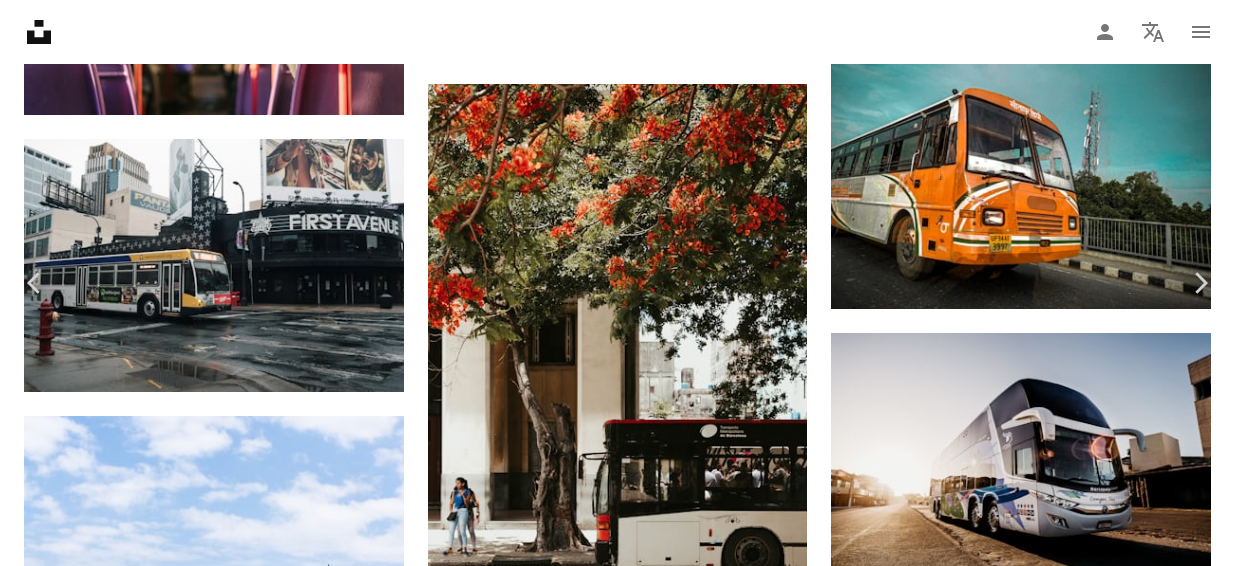 click on "An X shape Chevron left Chevron right Getty Images For Unsplash+ A heart A plus sign A lock Download Zoom in A forward-right arrow Share More Actions Calendar outlined Published on [DATE], [YEAR]: [MONTH] [DAY], [YEAR] Safety Licensed under the Unsplash+ License computer adult communication bus talking tourism teenager indoors togetherness city life females seat cheerful passenger commuter multiracial group males portable information device sports race Creative Commons images Related images Plus sign for Unsplash+ A heart A plus sign Getty Images For Unsplash+ A lock Download Plus sign for Unsplash+ A heart A plus sign Getty Images For Unsplash+ A lock Download Plus sign for Unsplash+ A heart A plus sign Getty Images For Unsplash+ A lock Download Plus sign for Unsplash+ A heart A plus sign Getty Images For Unsplash+ A lock Download Plus sign for Unsplash+ A heart A plus sign Getty Images For Unsplash+ A lock Download A heart For" at bounding box center [617, 15978] 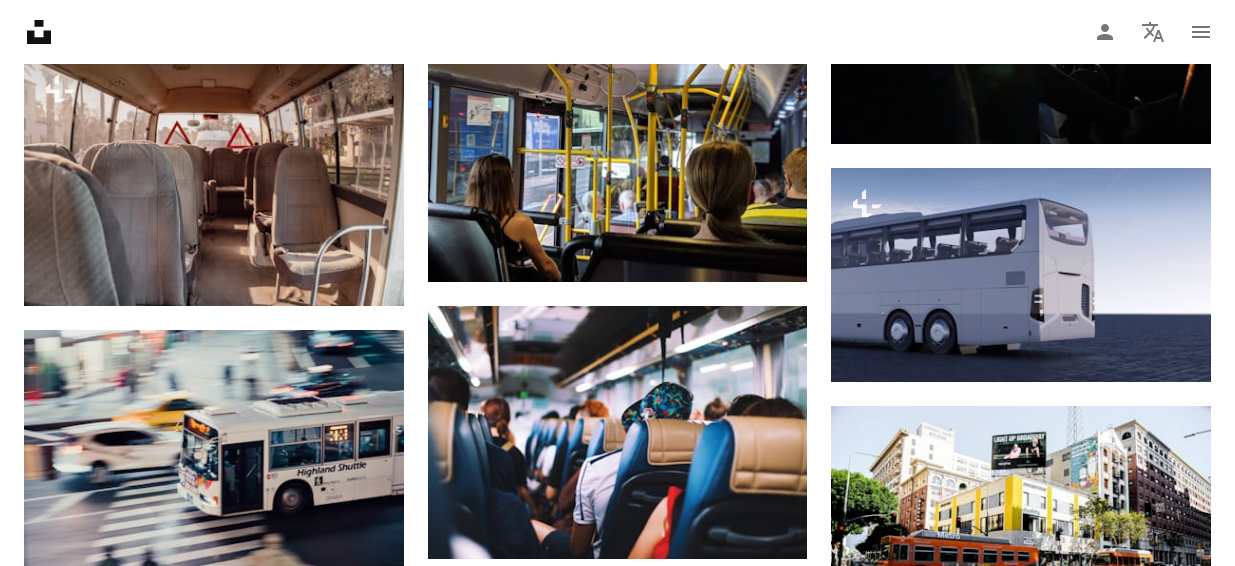 scroll, scrollTop: 3062, scrollLeft: 0, axis: vertical 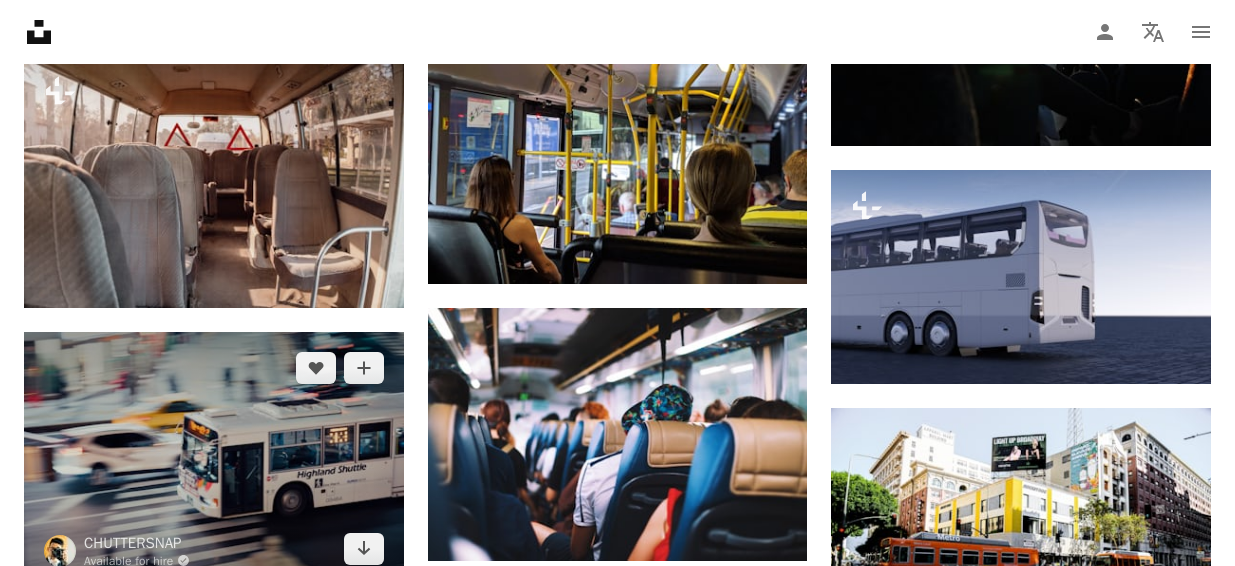 click at bounding box center [214, 458] 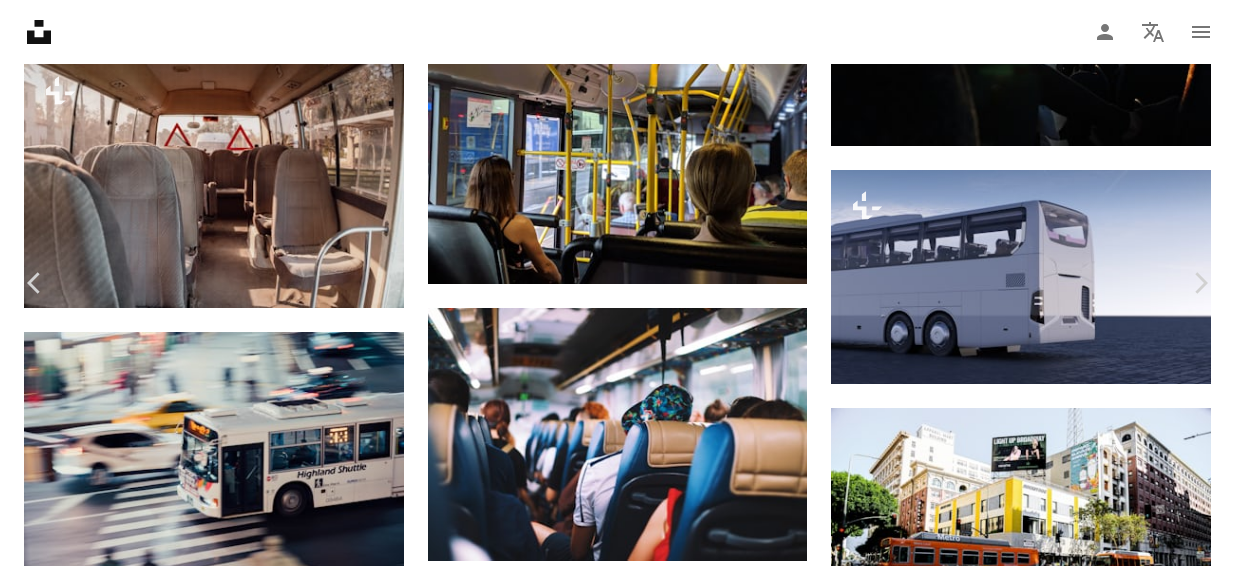 scroll, scrollTop: 134, scrollLeft: 0, axis: vertical 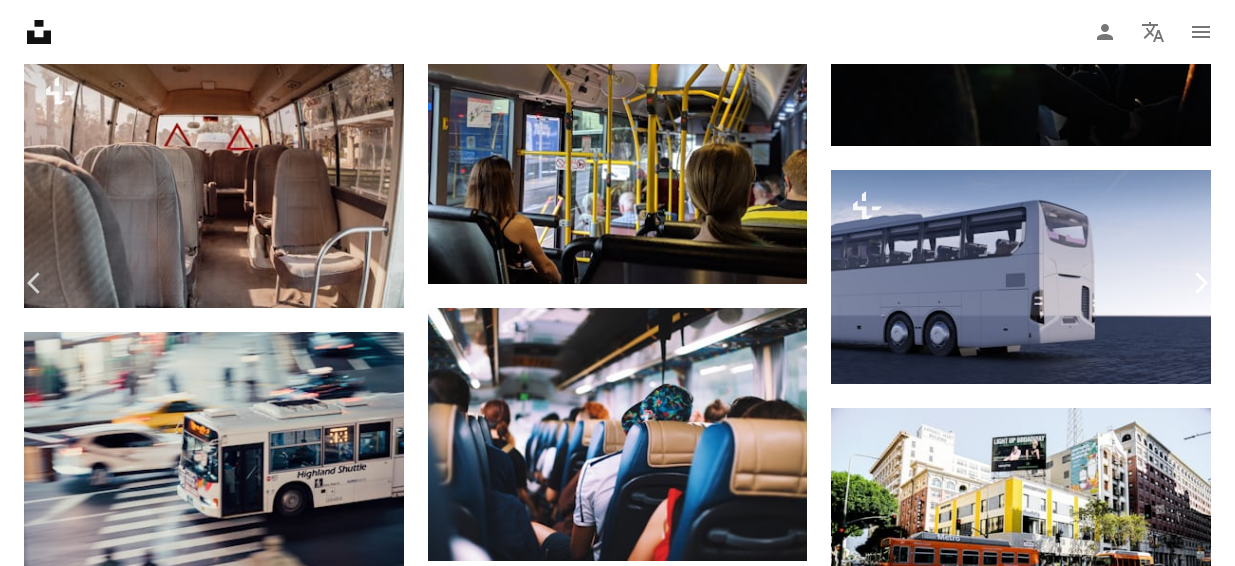 click on "Chevron right" at bounding box center (1200, 283) 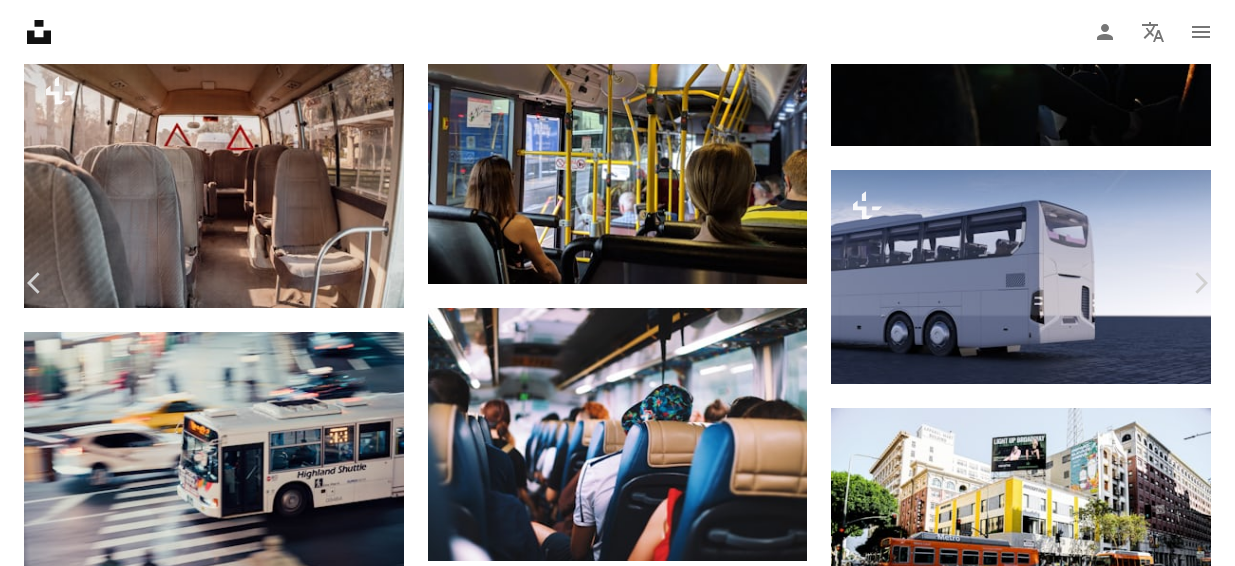 click on "An X shape" at bounding box center (20, 20) 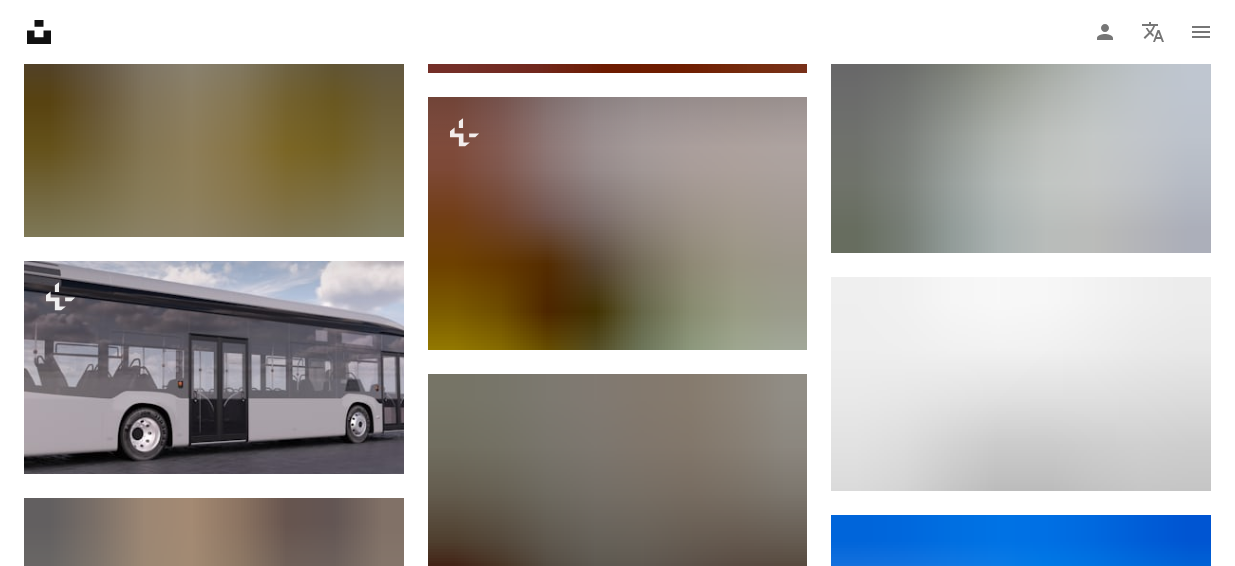 scroll, scrollTop: 5331, scrollLeft: 0, axis: vertical 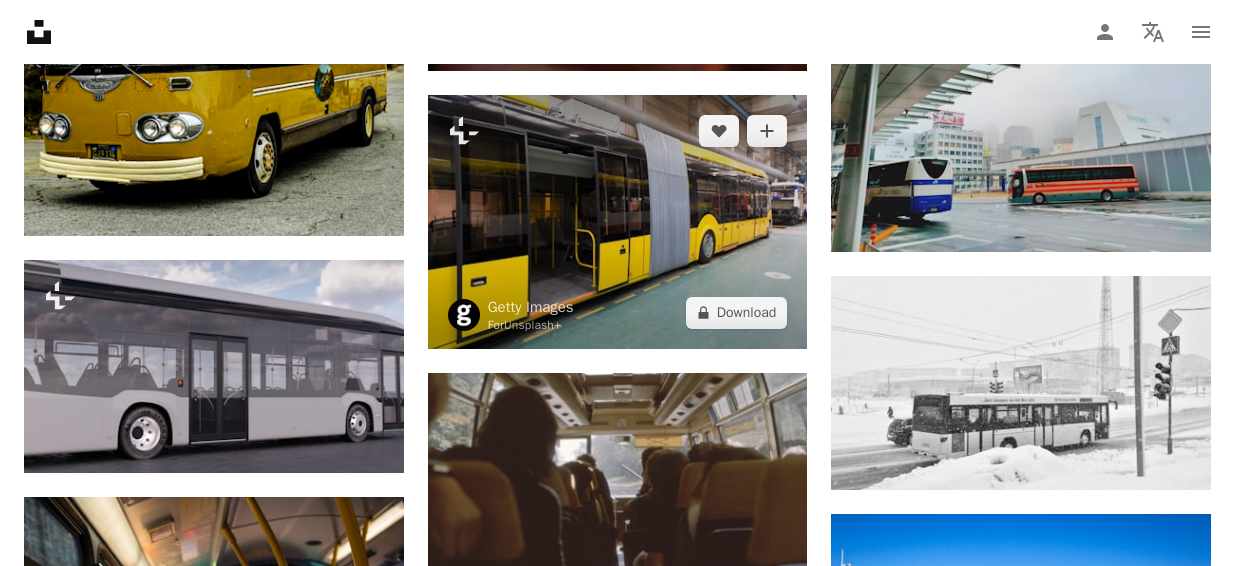 click at bounding box center (618, 221) 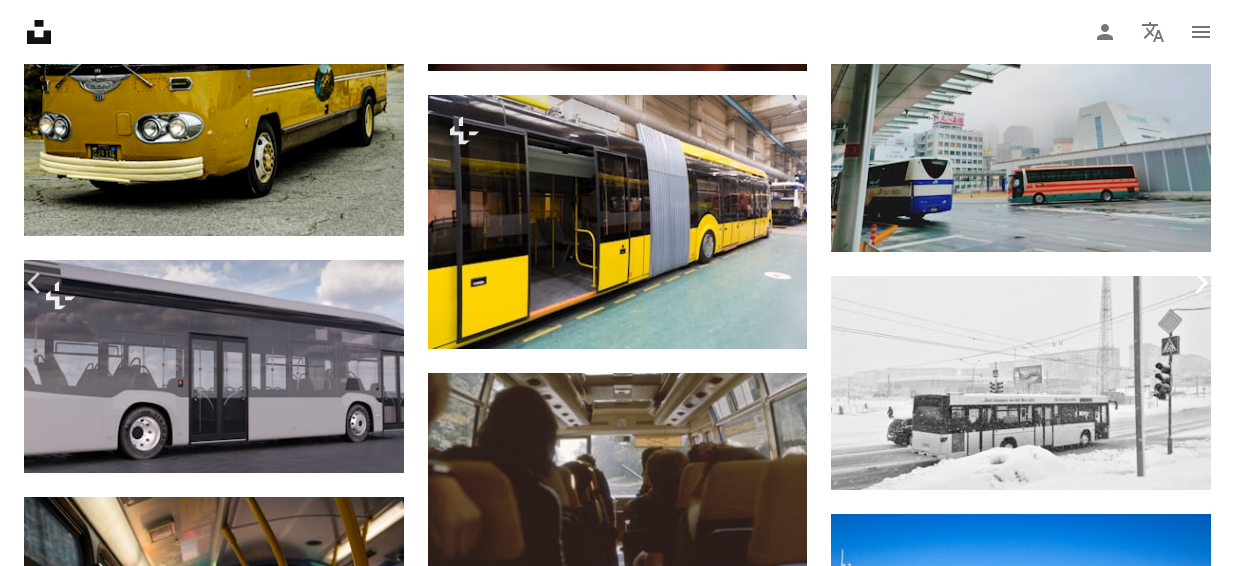 click on "Chevron right" at bounding box center (1200, 283) 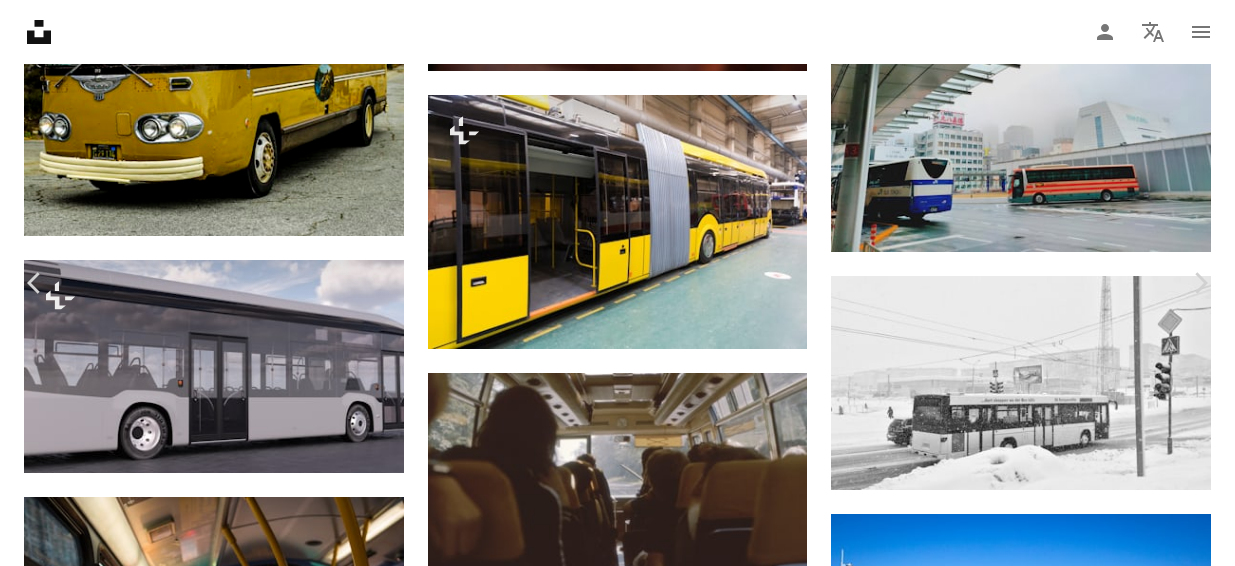 click on "An X shape Chevron left Chevron right [FIRST] [LAST] de_[FIRST] A heart A plus sign Download free Chevron down Zoom in Views 26,528 Downloads 387 A forward-right arrow Share Info icon Info More Actions Bridge at the end of Sakai River, Beppu A map marker Beppu, 오이타현 [STATE] Calendar outlined Published on [DATE], [YEAR]: [MONTH] [DAY], [YEAR] Camera Canon, EOS M5 Safety Free to use under the Unsplash License travel japan sea road bridge bus traffic human light vehicle machine traffic light wheel utility pole beppu Backgrounds Browse premium related images on iStock | Save 20% with code UNSPLASH20 Related images A heart A plus sign [FIRST] [LAST] Arrow pointing down Plus sign for Unsplash+ A heart A plus sign [FIRST] [LAST] For Unsplash+ A lock Download A heart A plus sign [FIRST] [LAST] Available for hire A checkmark inside of a circle Arrow pointing down A heart A plus sign [FIRST] Available for hire A checkmark inside of a circle Arrow pointing down A heart A plus sign [FIRST] [LAST] Arrow pointing down A heart A plus sign For" at bounding box center [617, 12755] 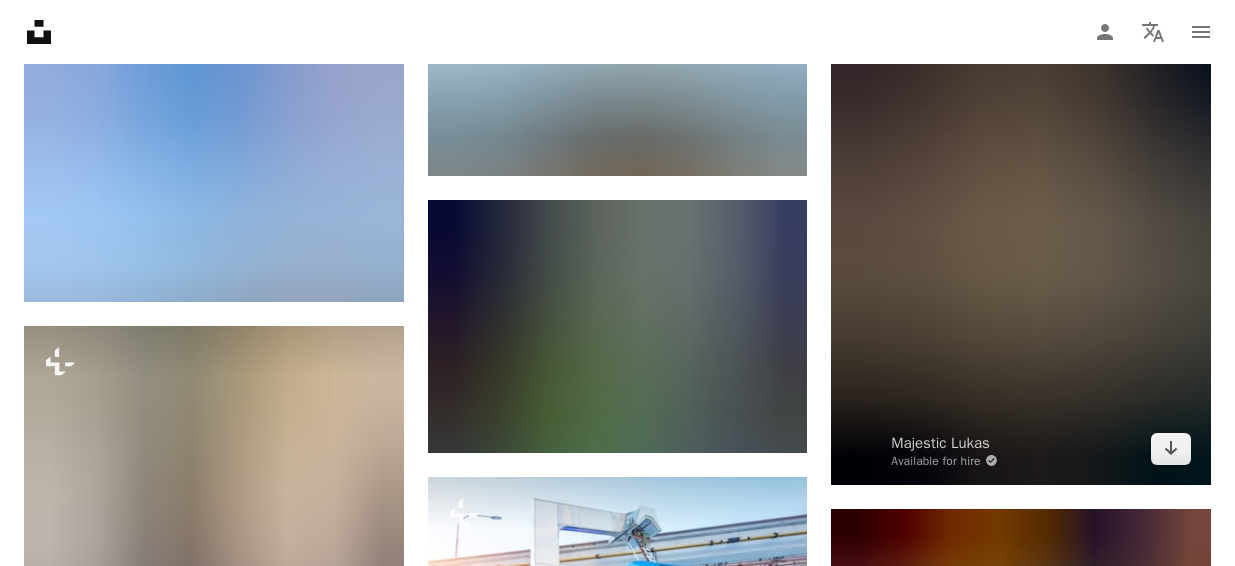 scroll, scrollTop: 6069, scrollLeft: 0, axis: vertical 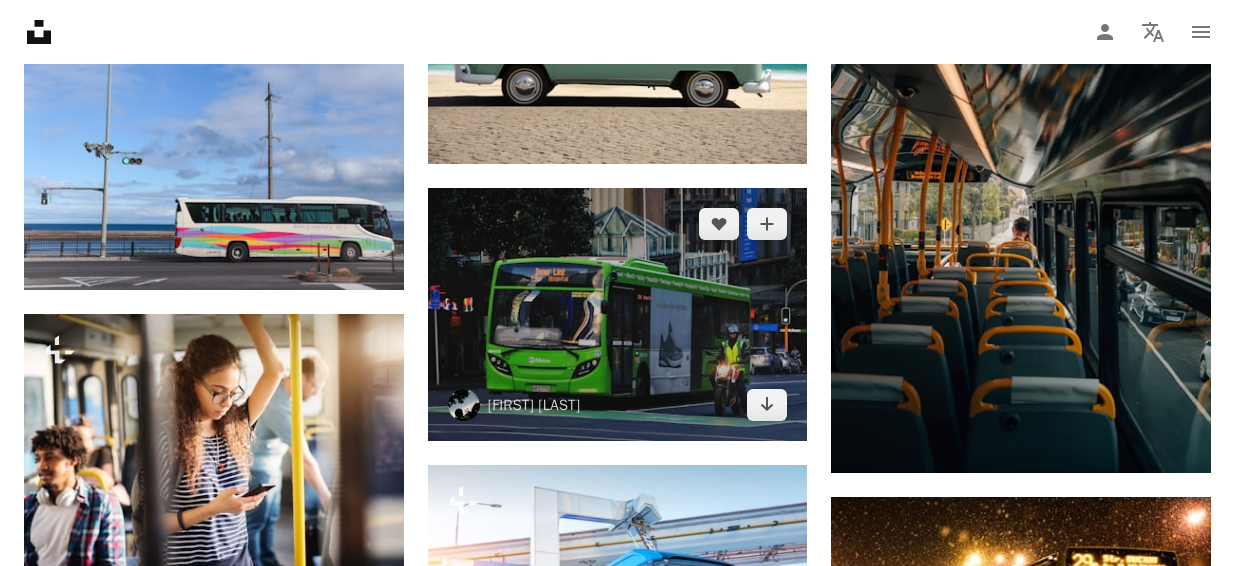 click at bounding box center [618, 314] 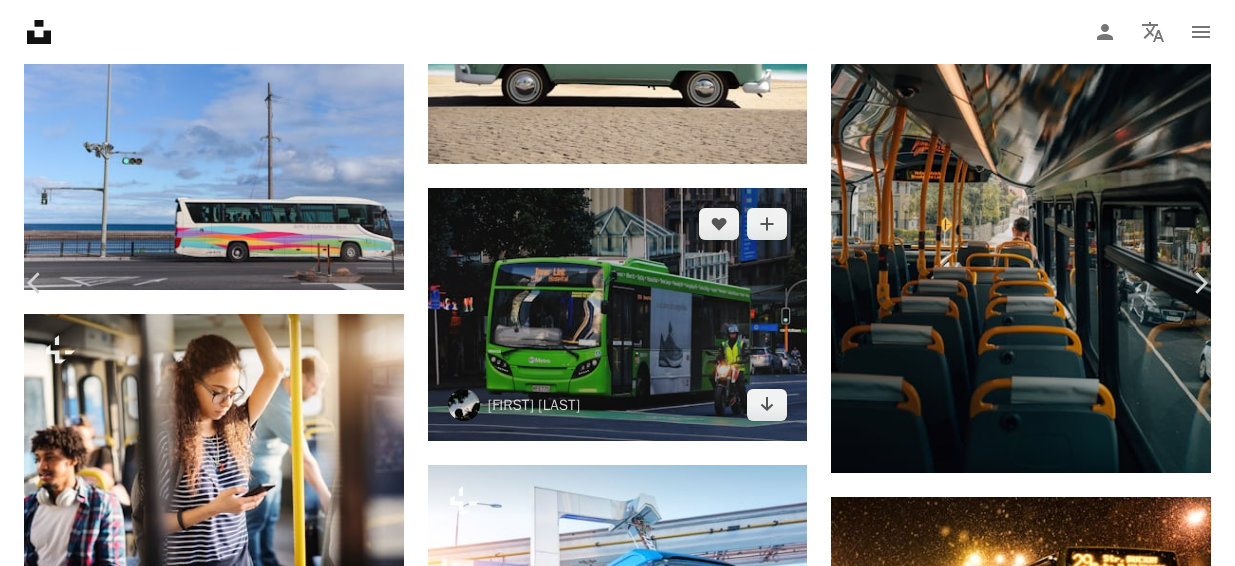 scroll, scrollTop: 0, scrollLeft: 0, axis: both 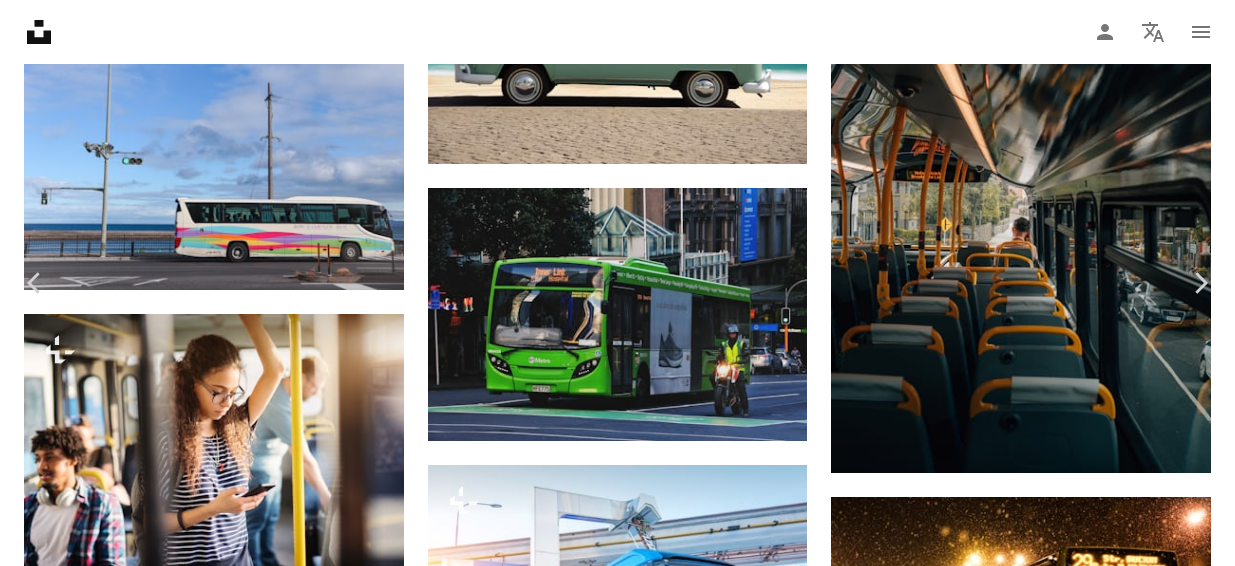 click on "An X shape Chevron left Chevron right [FIRST] [LAST] [FIRST] A heart A plus sign Download free Chevron down Zoom in Views 451,625 Downloads 4,046 A forward-right arrow Share Info icon Info More Actions Calendar outlined Published on [DATE], [YEAR]: [MONTH] [DAY], [YEAR] Camera Canon, EOS 650D Safety Free to use under the Unsplash License car human people green vehicle bus motorcycle transportation machine automobile wheel pedestrian Free images Browse premium related images on iStock | Save 20% with code UNSPLASH20 View more on iStock ↗ Related images A heart A plus sign [FIRST] [LAST] Arrow pointing down Plus sign for Unsplash+ A heart A plus sign Getty Images For Unsplash+ A lock Download A heart A plus sign [FIRST] [LAST] Arrow pointing down A heart A plus sign [FIRST] [LAST] Arrow pointing down A heart A plus sign [FIRST] [LAST] Available for hire A checkmark inside of a circle Arrow pointing down A heart A plus sign [FIRST] [LAST] Arrow pointing down A heart A plus sign" at bounding box center (617, 12017) 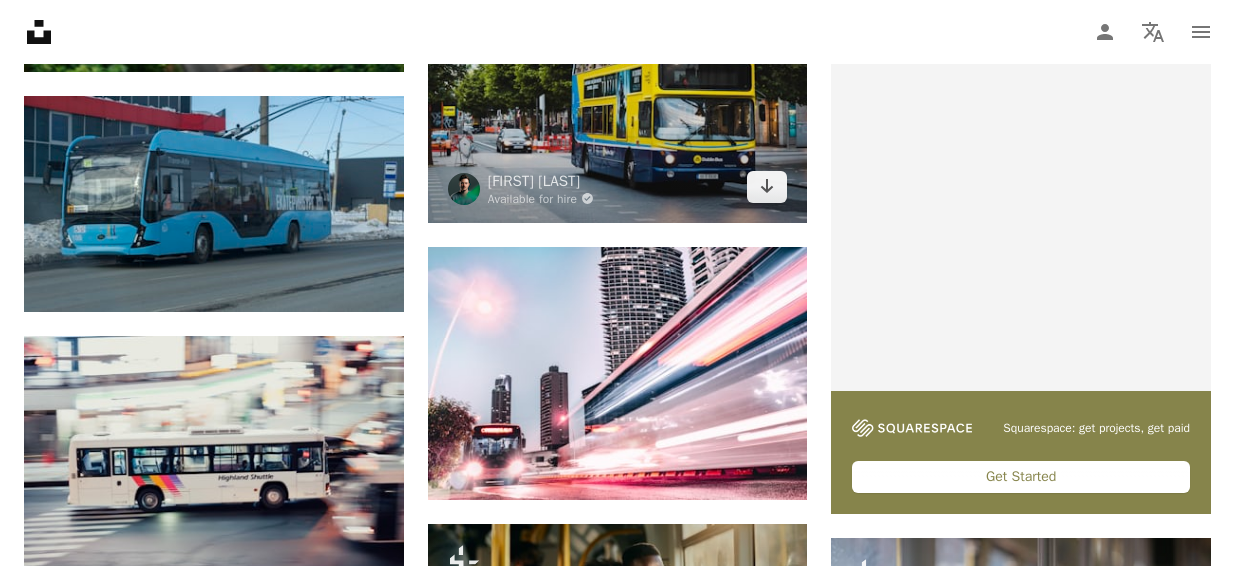 scroll, scrollTop: 6844, scrollLeft: 0, axis: vertical 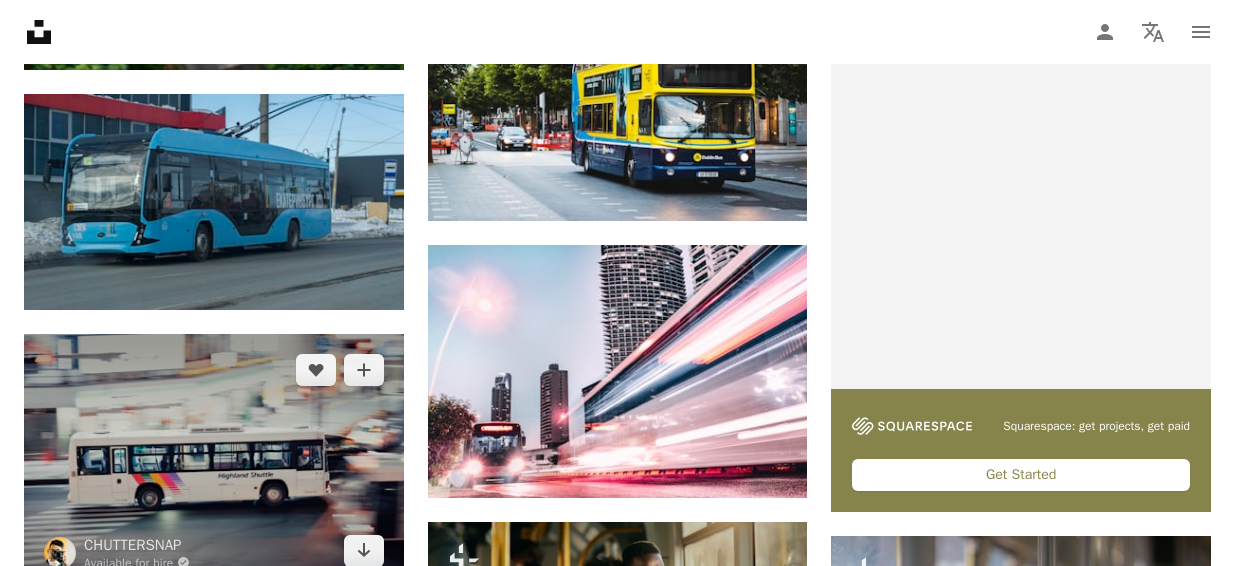 click at bounding box center [214, 460] 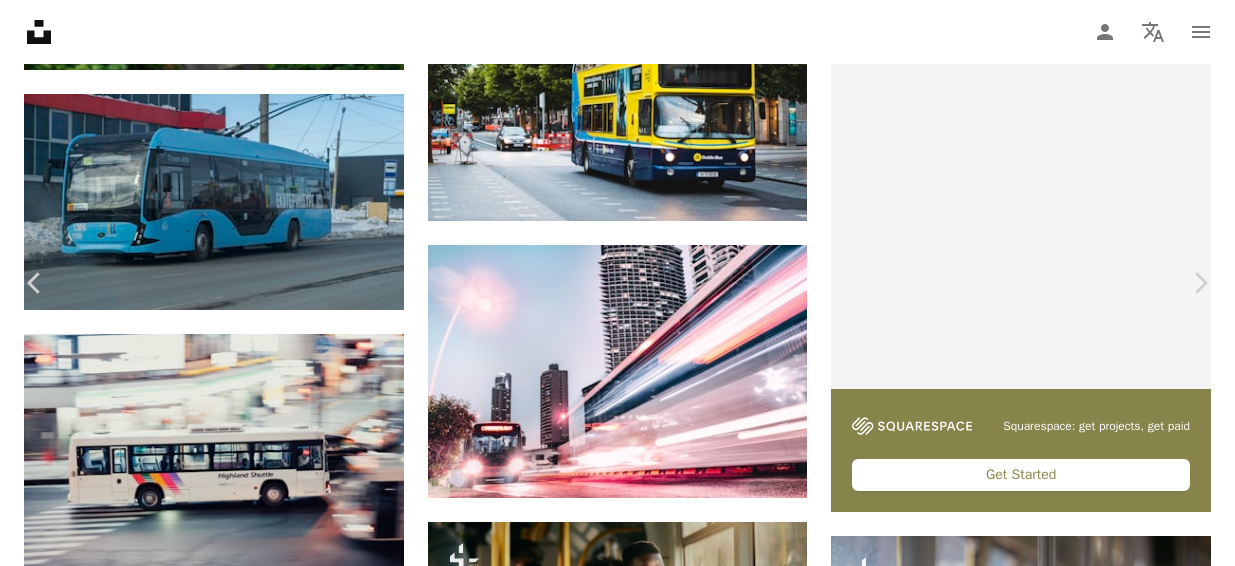 scroll, scrollTop: 40, scrollLeft: 0, axis: vertical 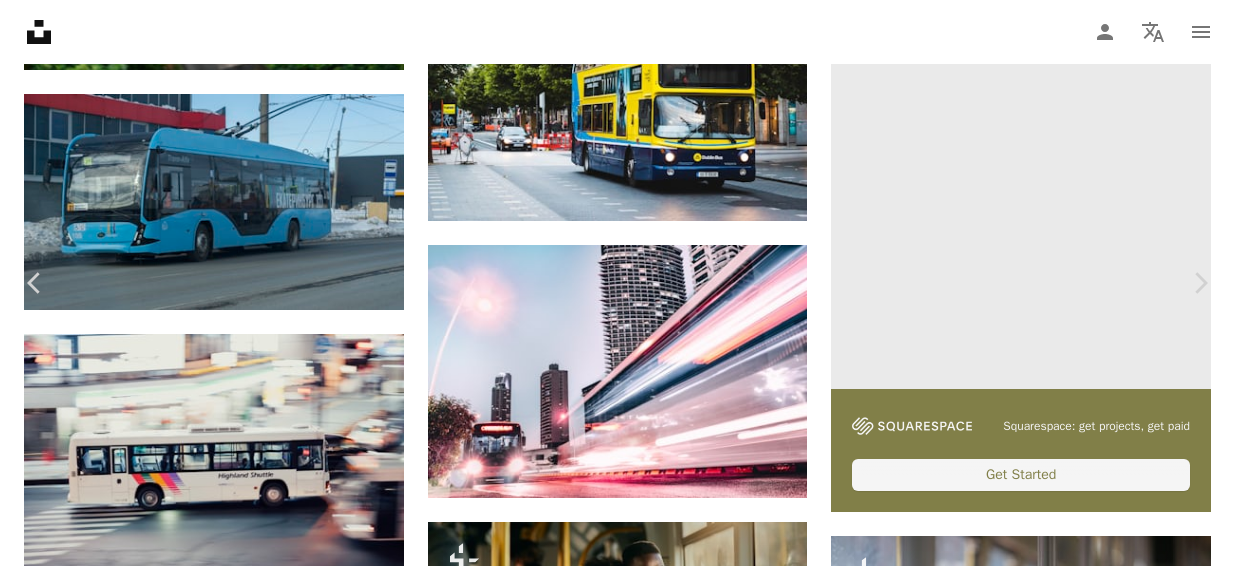 click on "An X shape Chevron left Chevron right CHUTTERSNAP Available for hire A checkmark inside of a circle A heart A plus sign Download free Chevron down Zoom in Views [NUMBER] Downloads [NUMBER] A forward-right arrow Share Info icon Info More Actions Calendar outlined Published on  [MONTH] [DAY], [YEAR] Camera NIKON CORPORATION, NIKON Z 6 Safety Free to use under the  Unsplash License human grey vehicle bus transportation Public domain images Browse premium related images on iStock  |  Save 20% with code UNSPLASH20 View more on iStock  ↗ Related images A heart A plus sign CHUTTERSNAP Available for hire A checkmark inside of a circle Arrow pointing down Plus sign for Unsplash+ A heart A plus sign Oscar Ramirez For  Unsplash+ A lock Download Plus sign for Unsplash+ A heart A plus sign Alim For  Unsplash+ A lock Download A heart A plus sign Birk Enwald Available for hire A checkmark inside of a circle Arrow pointing down A heart A plus sign Finn IJspeert Arrow pointing down Plus sign for Unsplash+ A heart A plus sign For" at bounding box center (617, 11242) 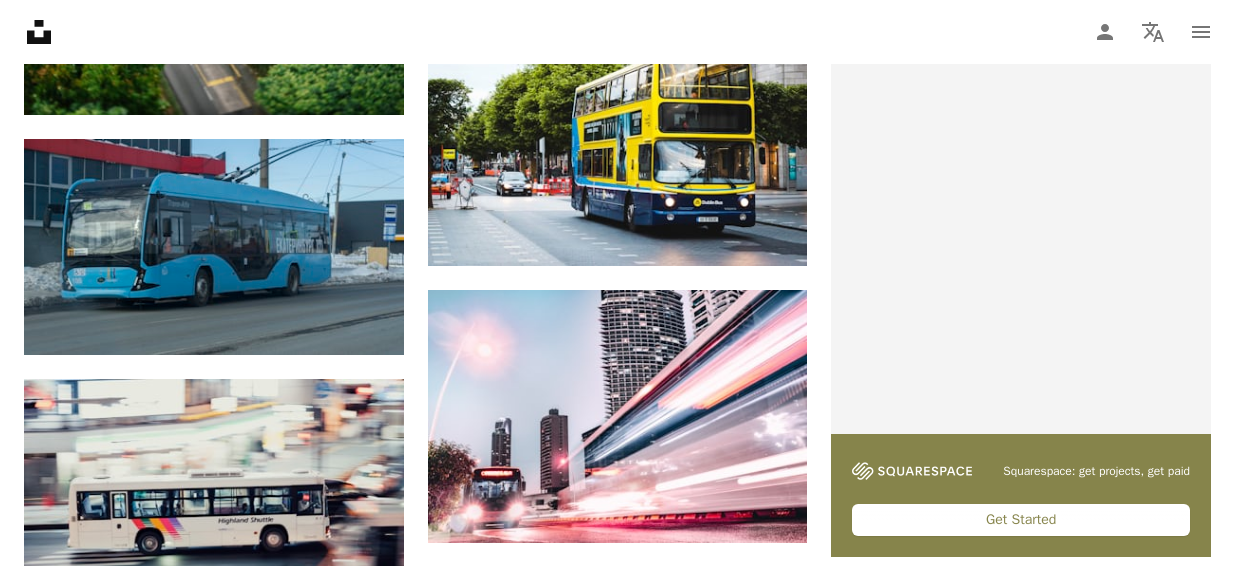 scroll, scrollTop: 6773, scrollLeft: 0, axis: vertical 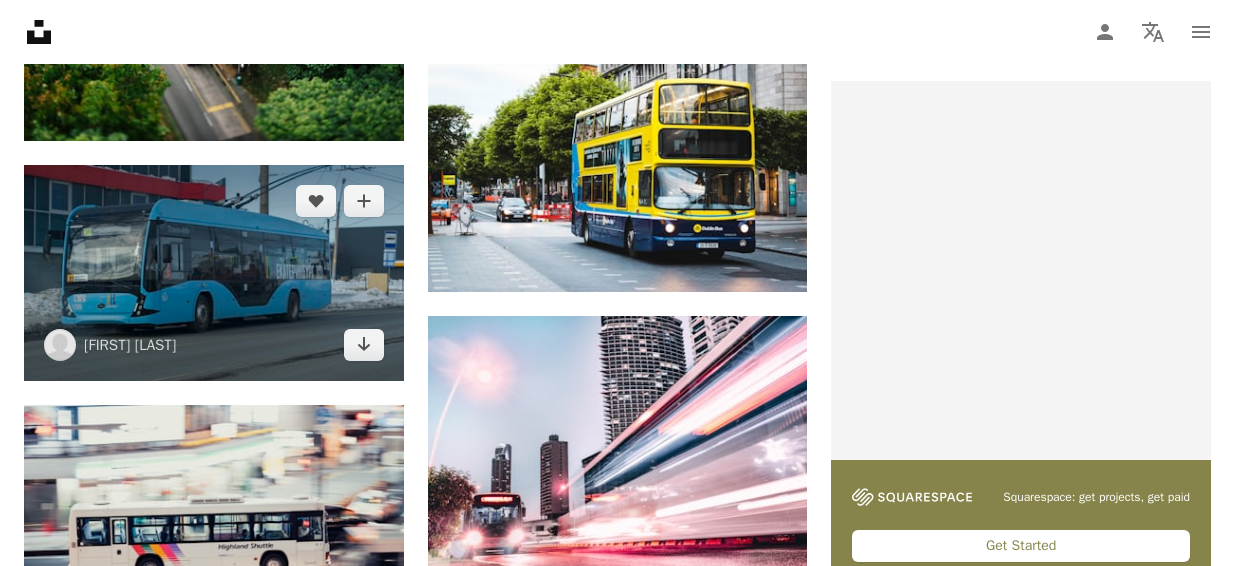 click at bounding box center [214, 273] 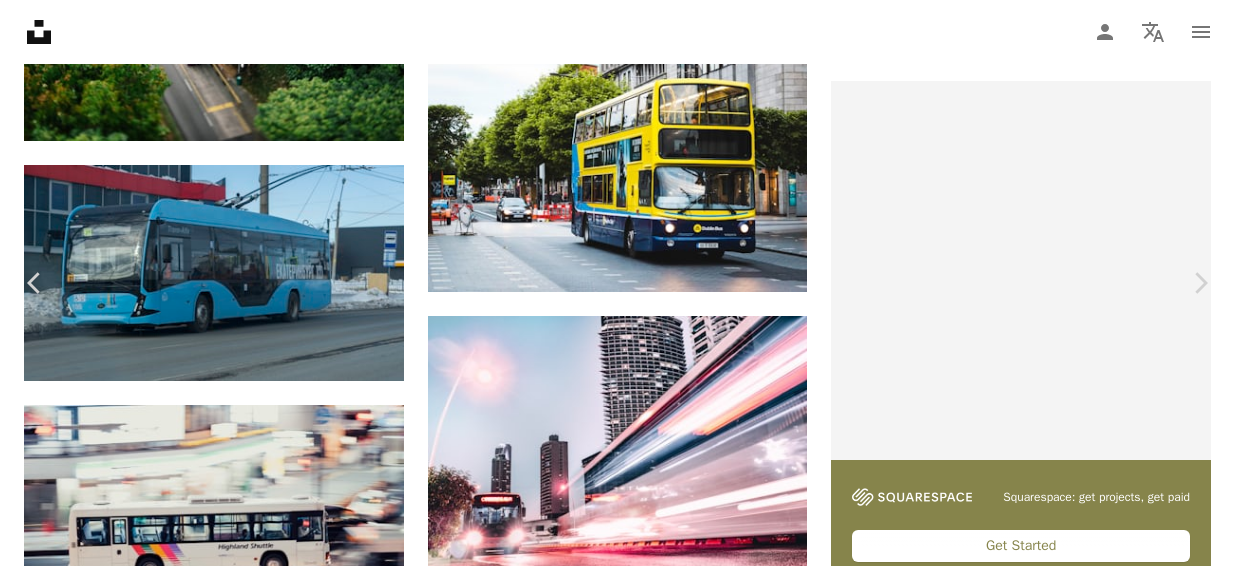 scroll, scrollTop: 2288, scrollLeft: 0, axis: vertical 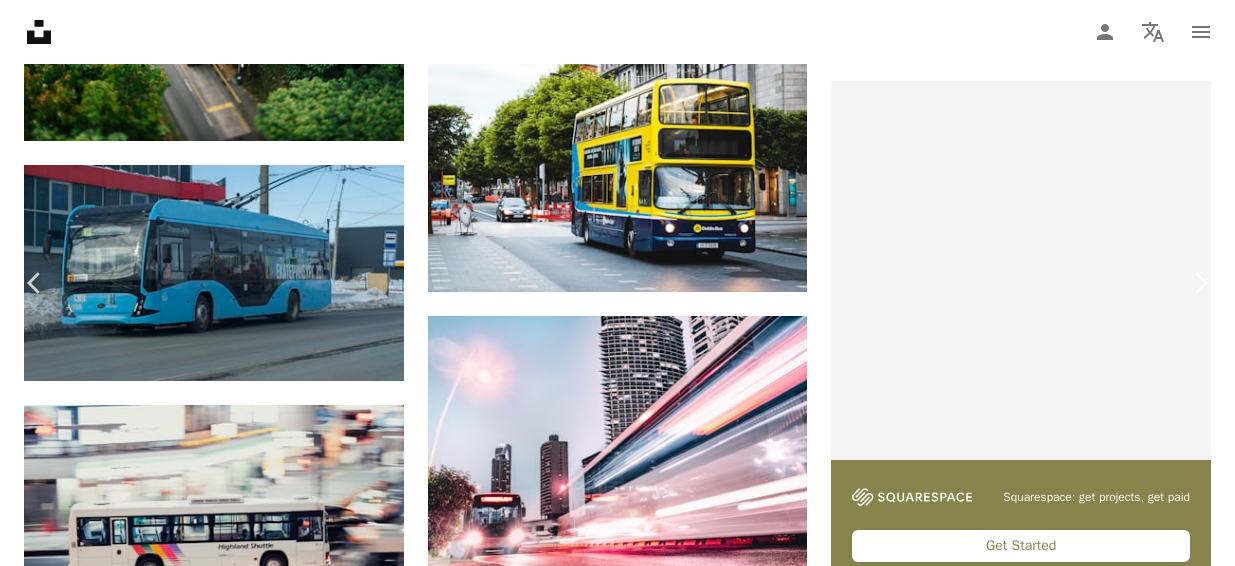 click on "Chevron right" at bounding box center [1200, 283] 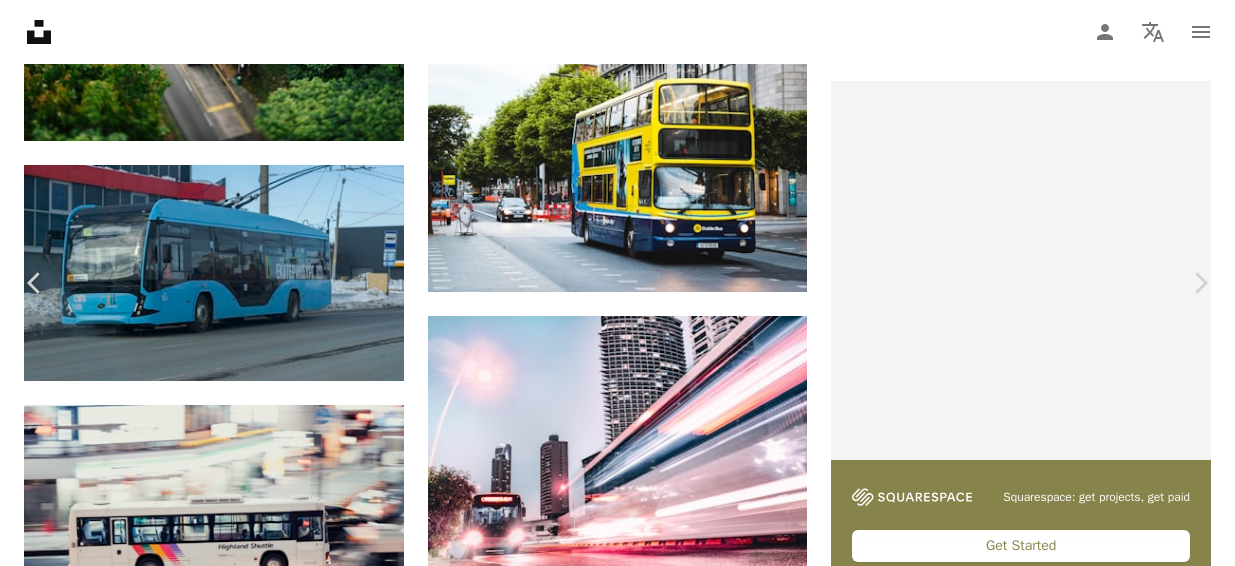 scroll, scrollTop: 178, scrollLeft: 0, axis: vertical 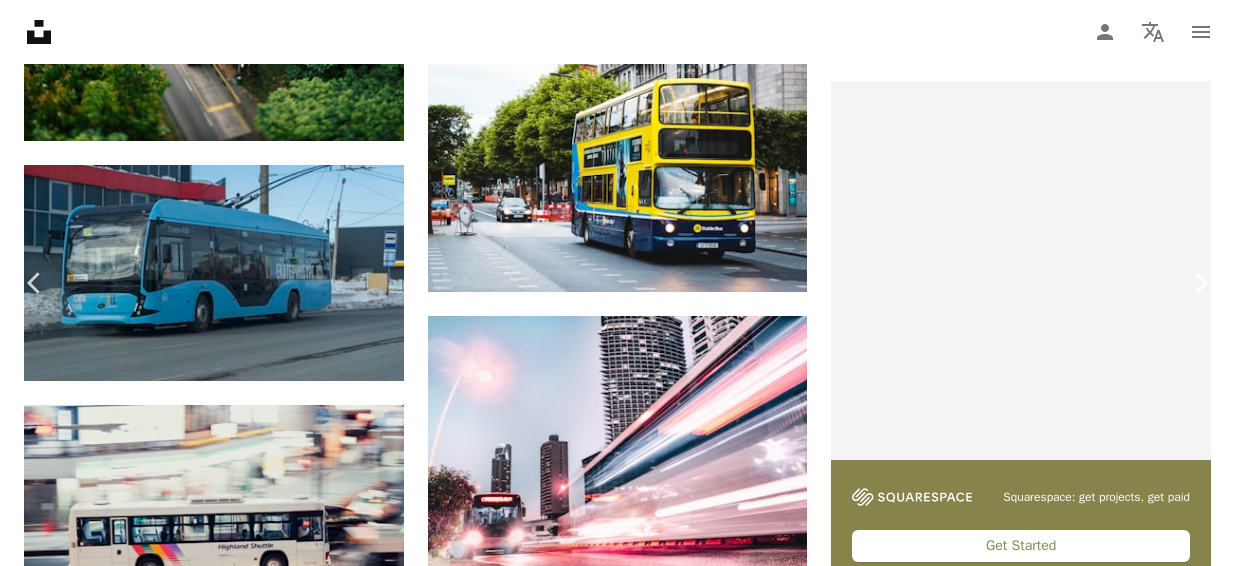 click on "Chevron right" at bounding box center [1200, 283] 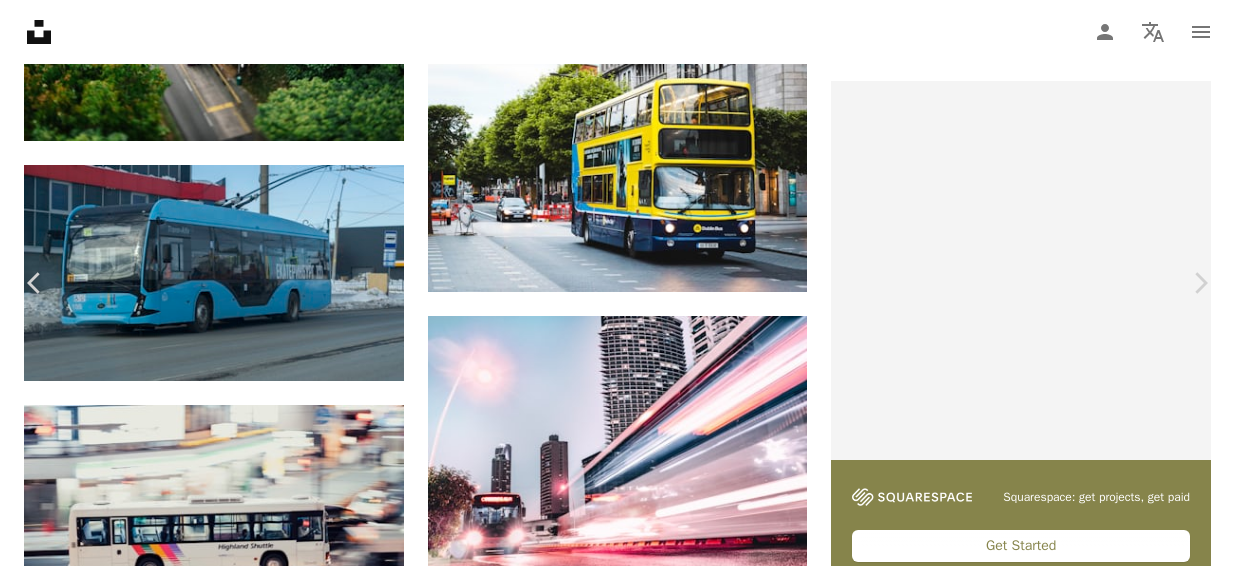 scroll, scrollTop: 0, scrollLeft: 0, axis: both 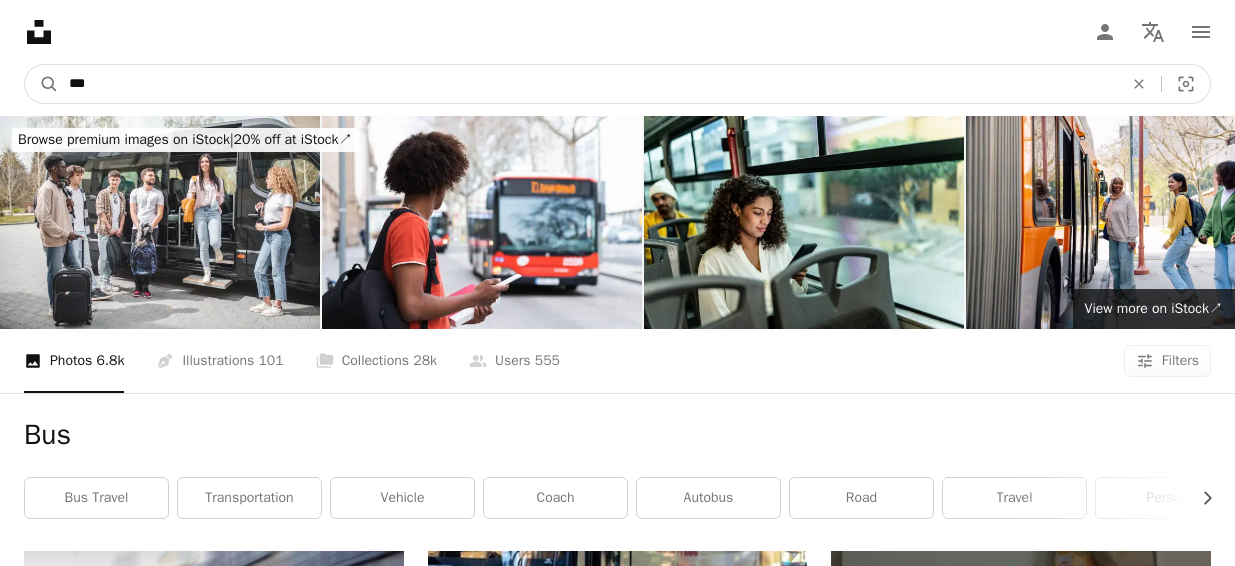 click on "***" at bounding box center [588, 84] 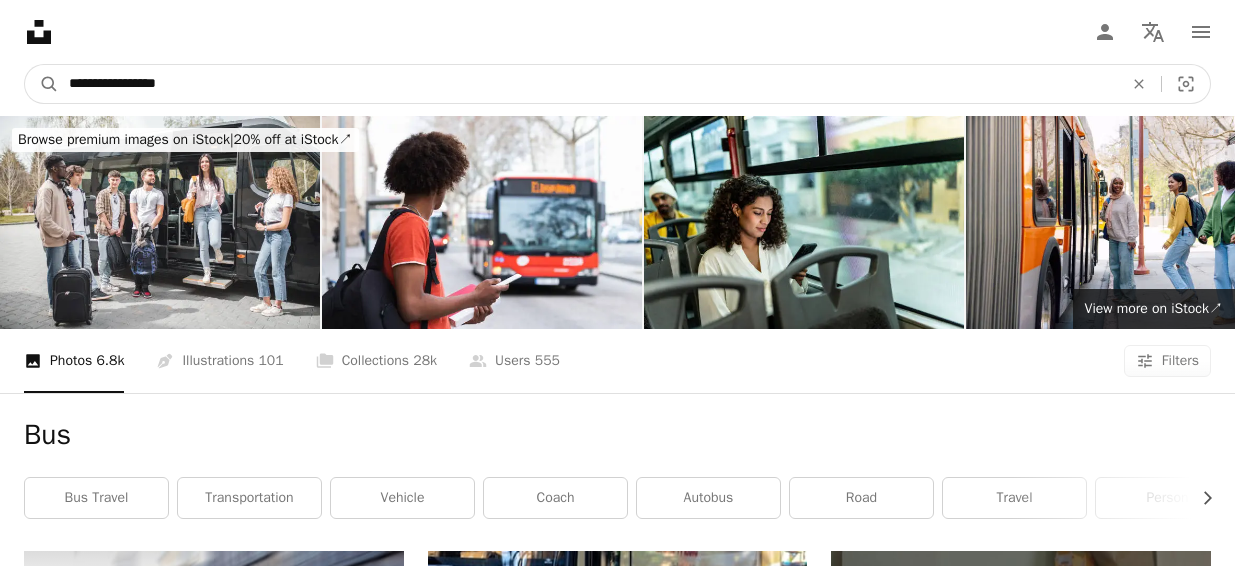 type on "**********" 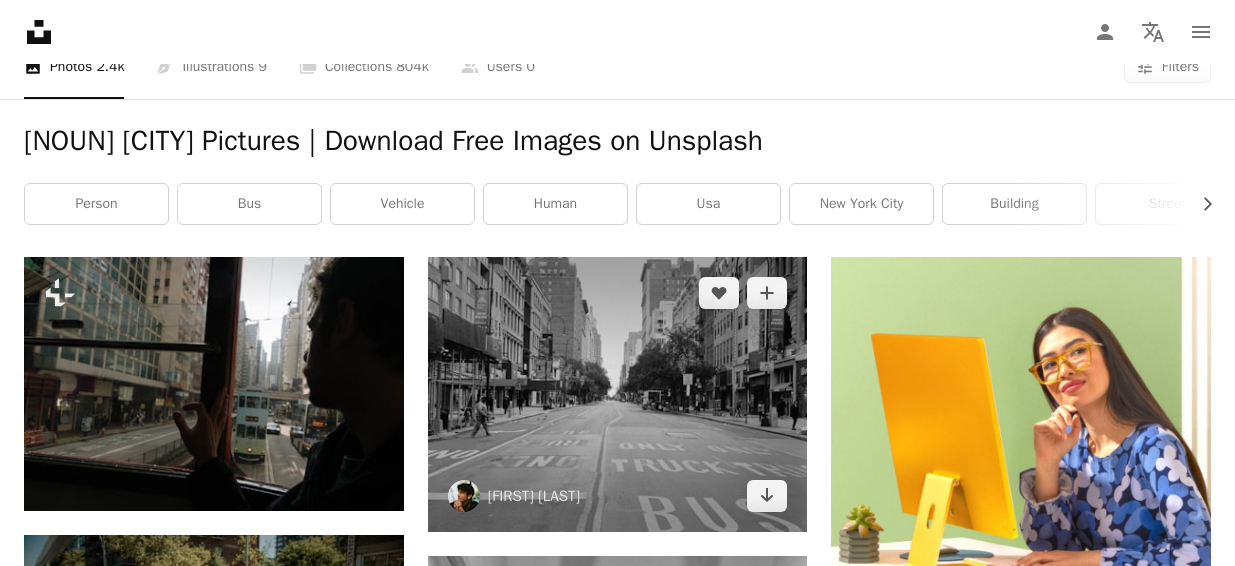 scroll, scrollTop: 297, scrollLeft: 0, axis: vertical 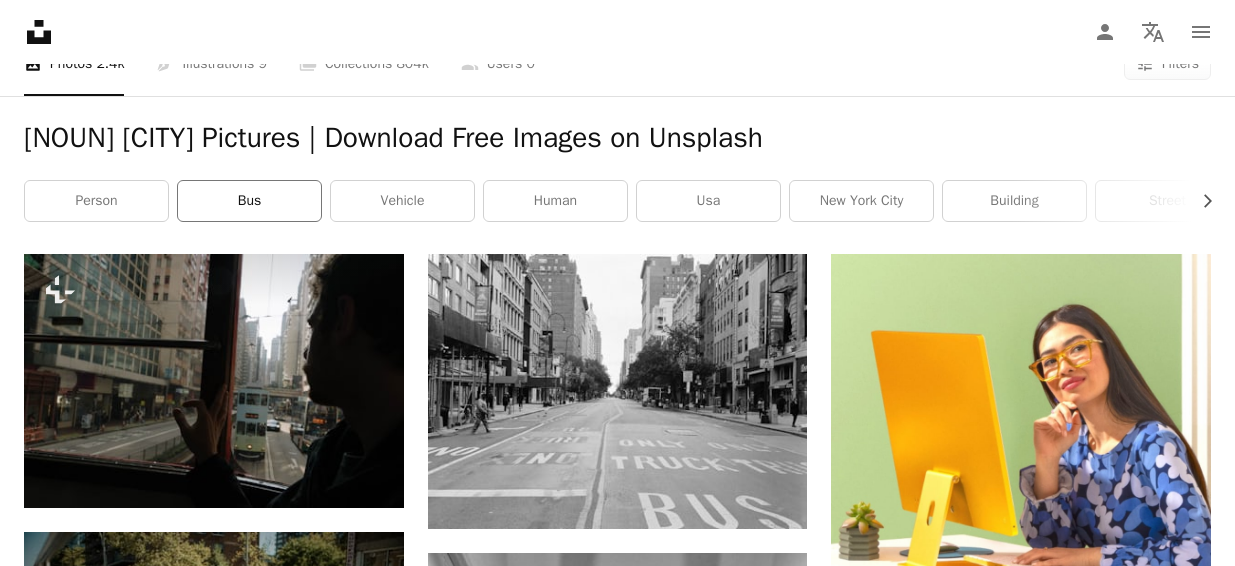 click on "bus" at bounding box center (249, 201) 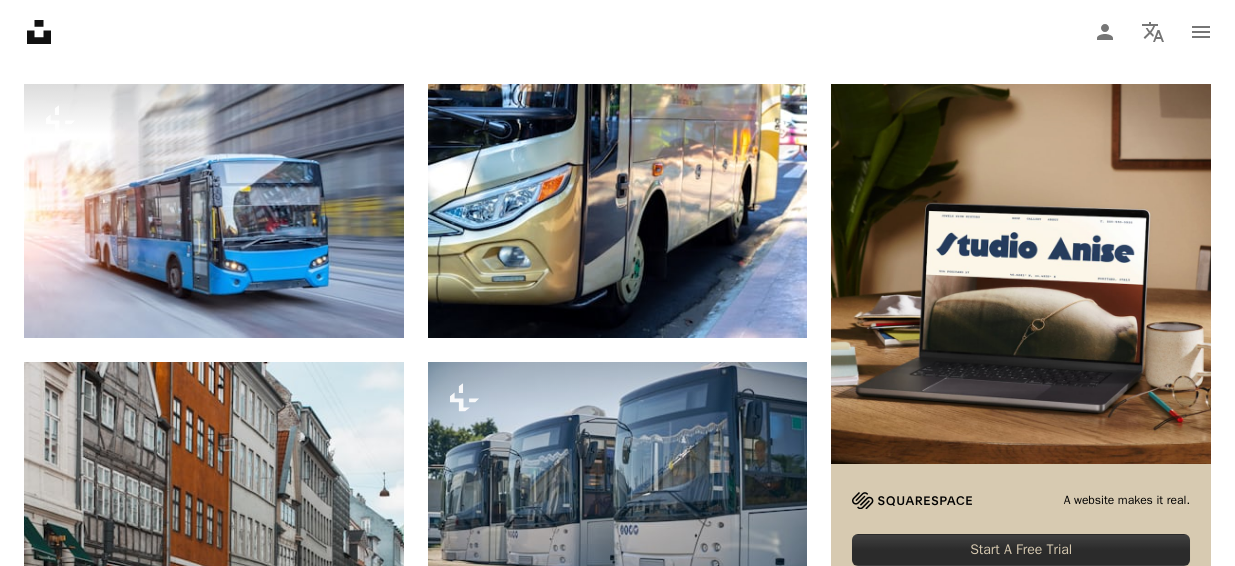 scroll, scrollTop: 474, scrollLeft: 0, axis: vertical 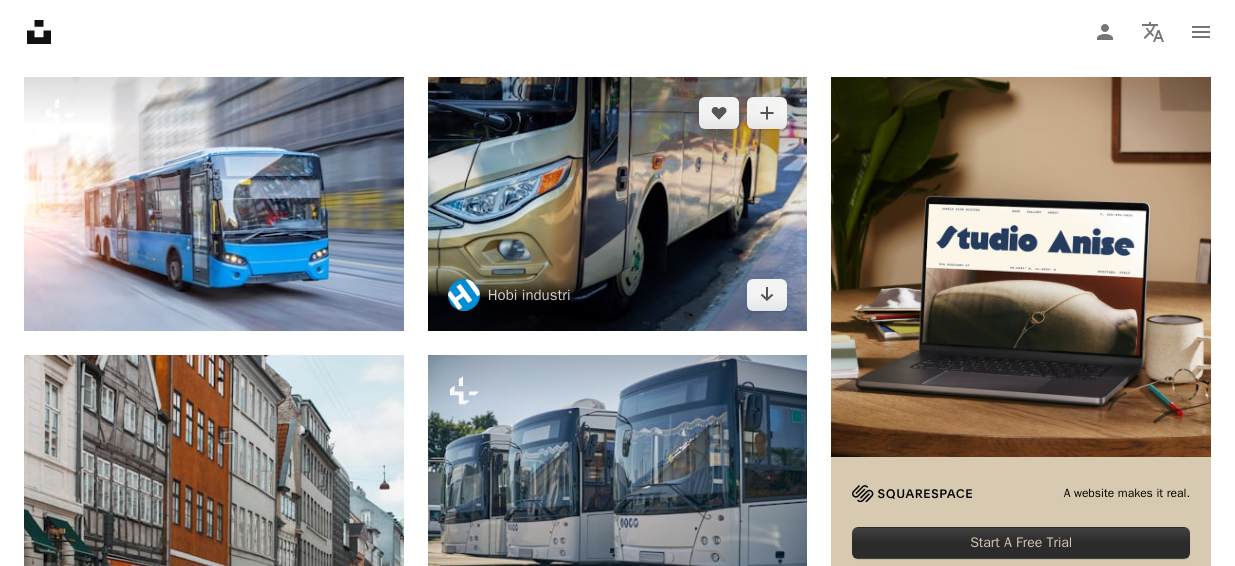 click at bounding box center [618, 203] 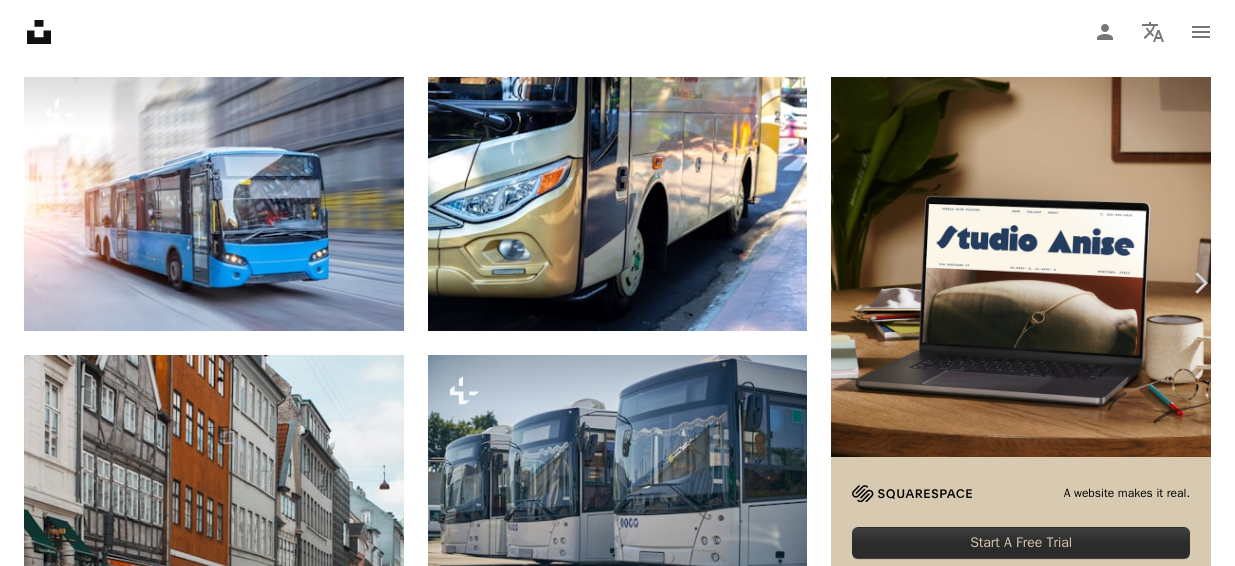 scroll, scrollTop: 343, scrollLeft: 0, axis: vertical 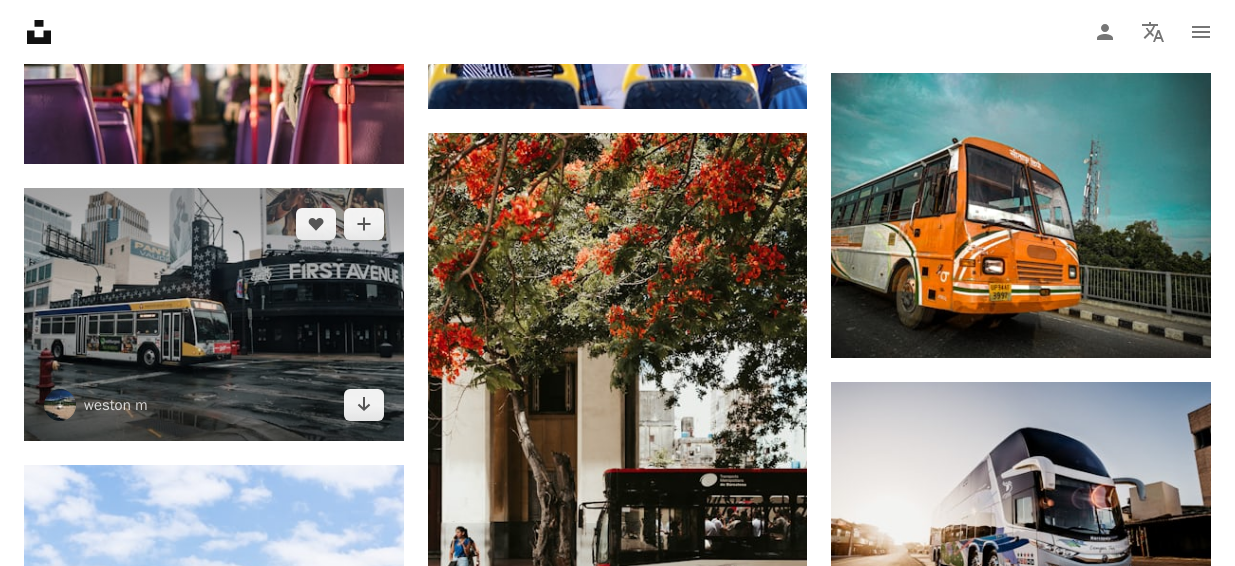 click at bounding box center [214, 314] 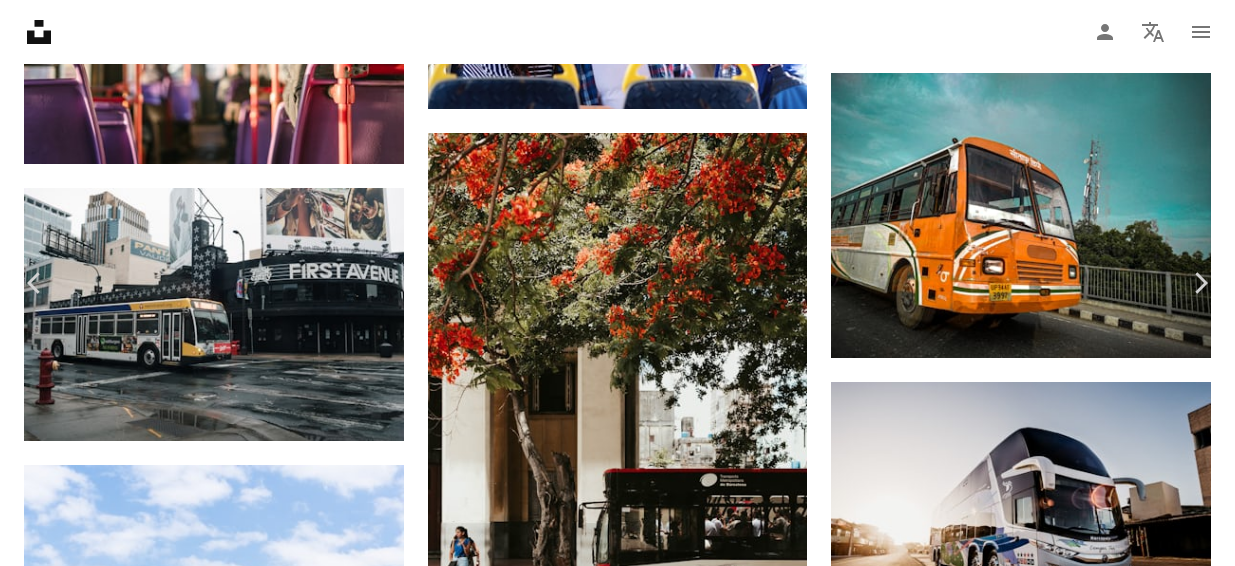 scroll, scrollTop: 27, scrollLeft: 0, axis: vertical 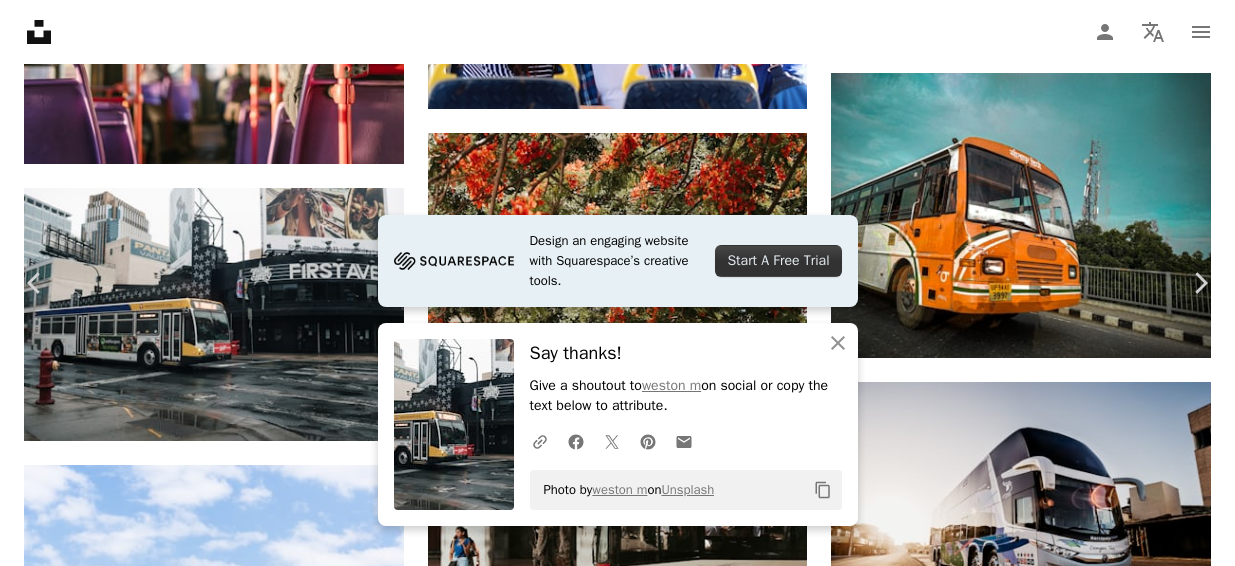 drag, startPoint x: 772, startPoint y: 493, endPoint x: 538, endPoint y: 487, distance: 234.0769 